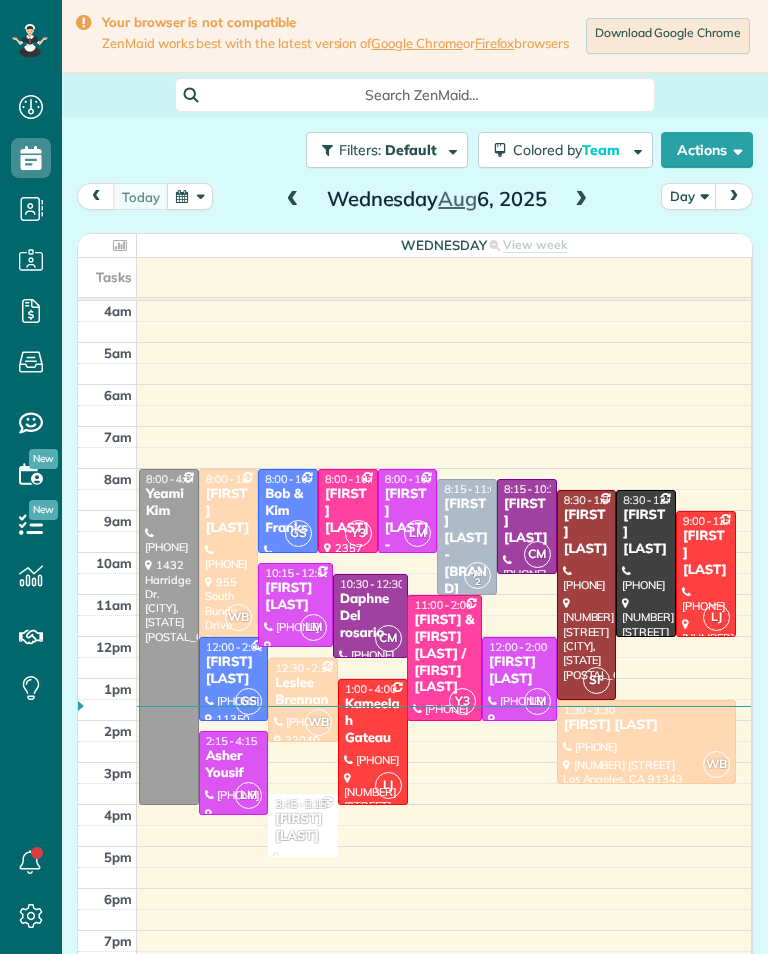 scroll, scrollTop: 0, scrollLeft: 0, axis: both 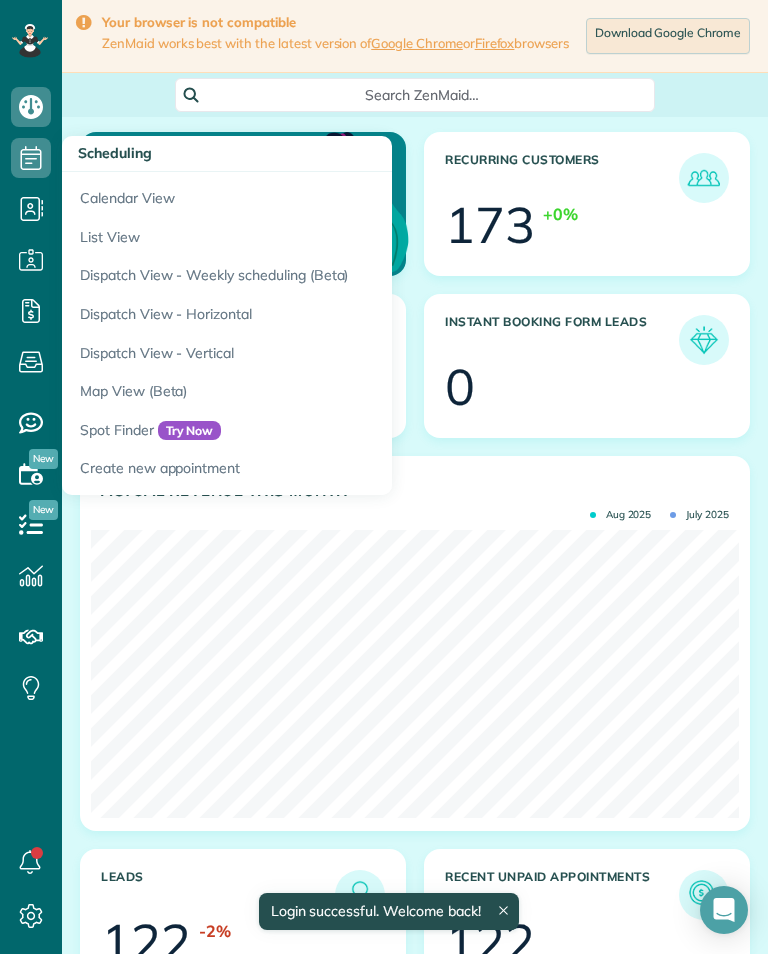 click on "Calendar View" at bounding box center (312, 195) 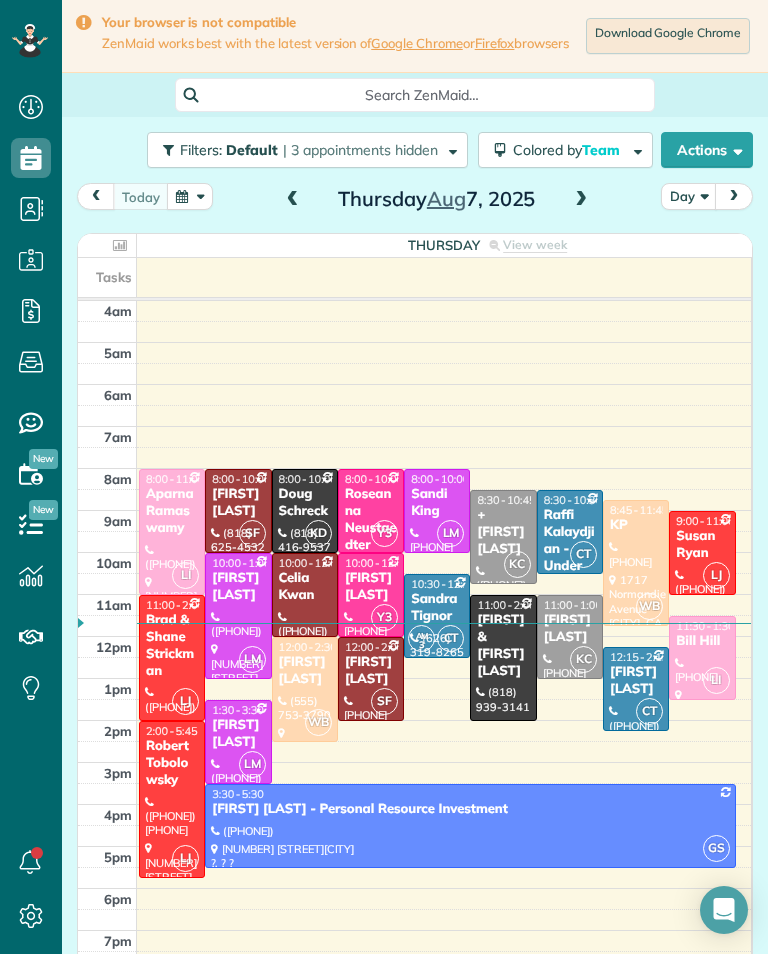 scroll, scrollTop: 0, scrollLeft: 0, axis: both 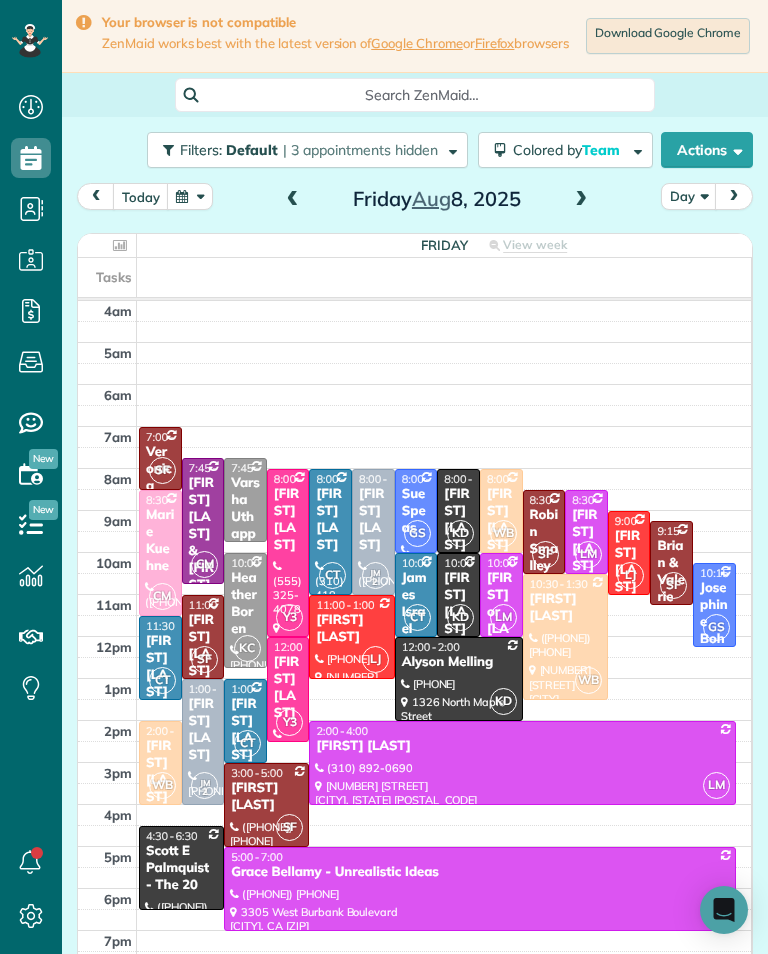 click on "[FIRST] [LAST]" at bounding box center (351, 629) 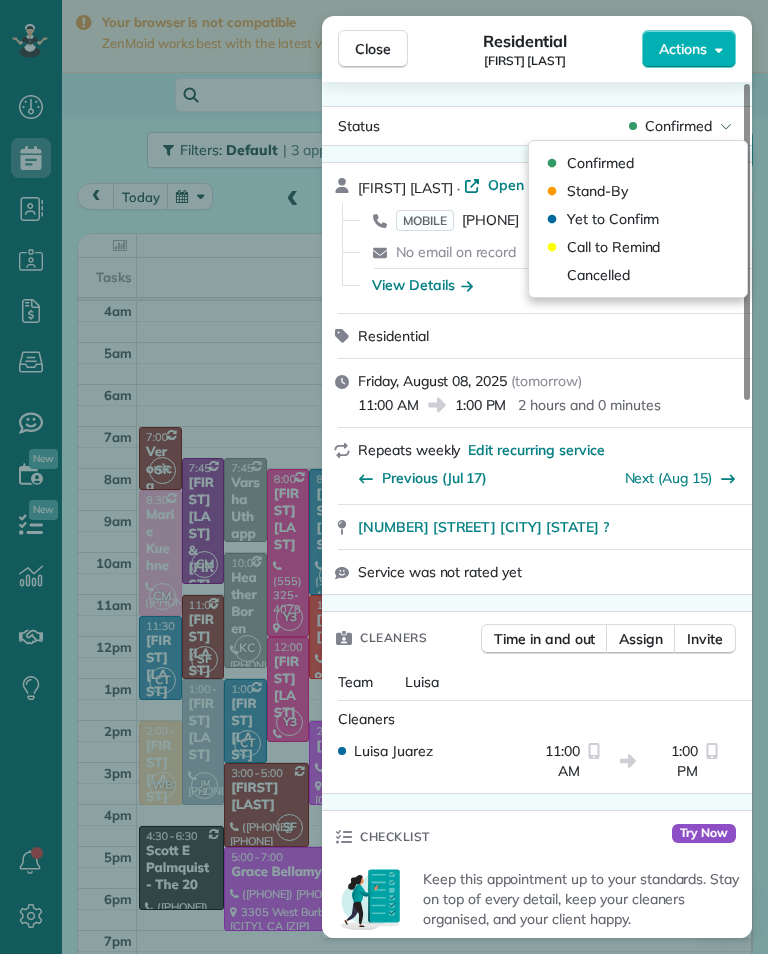 click on "Cancelled" at bounding box center (598, 275) 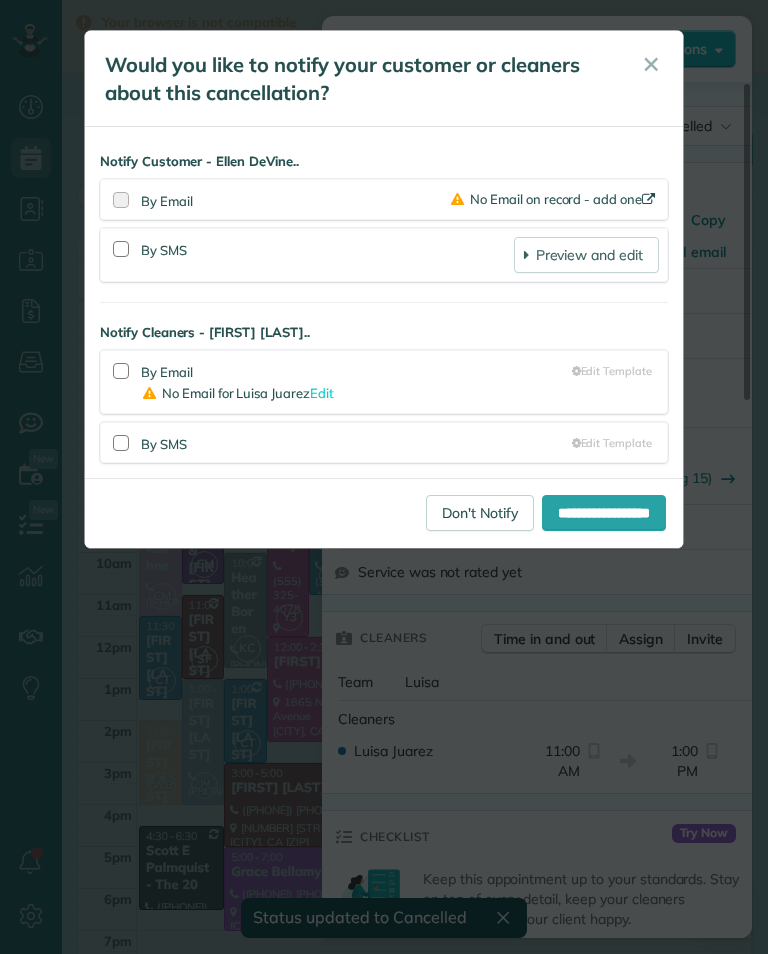 click on "Don't Notify" at bounding box center (480, 513) 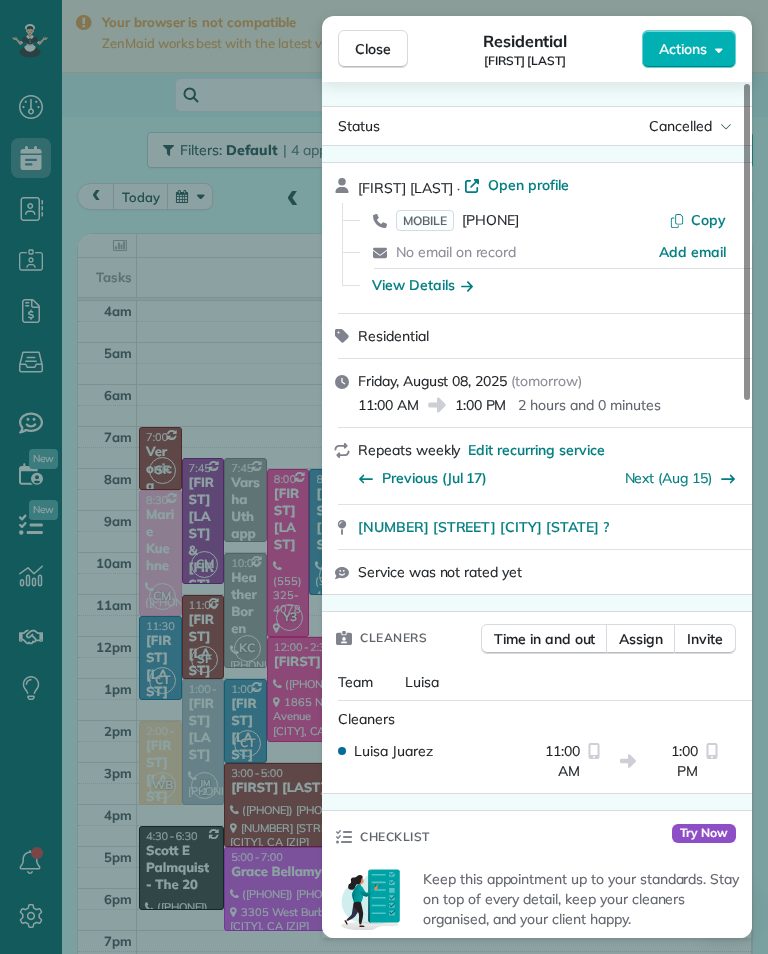click on "Close Residential [FIRST] [LAST] Actions Status Cancelled [FIRST] [LAST] · Open profile MOBILE ([PHONE]) Copy No email on record Add email View Details Residential Friday, August 08, 2025 ( tomorrow ) 11:00 AM 1:00 PM 2 hours and 0 minutes Repeats weekly Edit recurring service Previous (Jul 17) Next (Aug 15) [NUMBER] [STREET] [CITY] [STATE] ?" at bounding box center (384, 477) 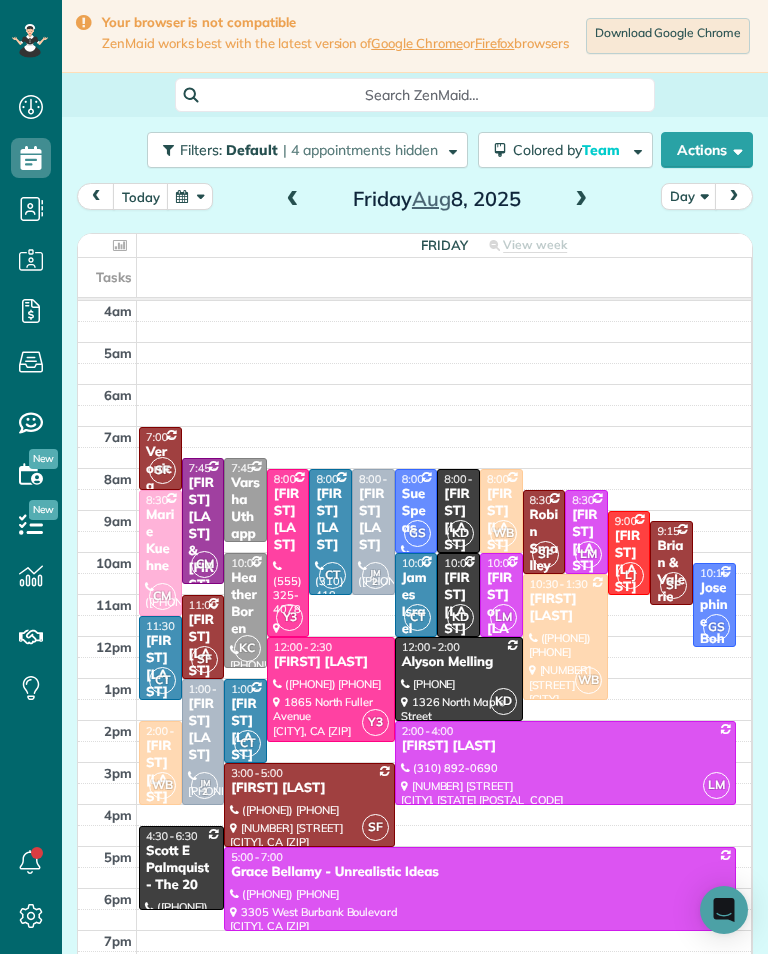 click on "[FIRST] [LAST]" at bounding box center (203, 646) 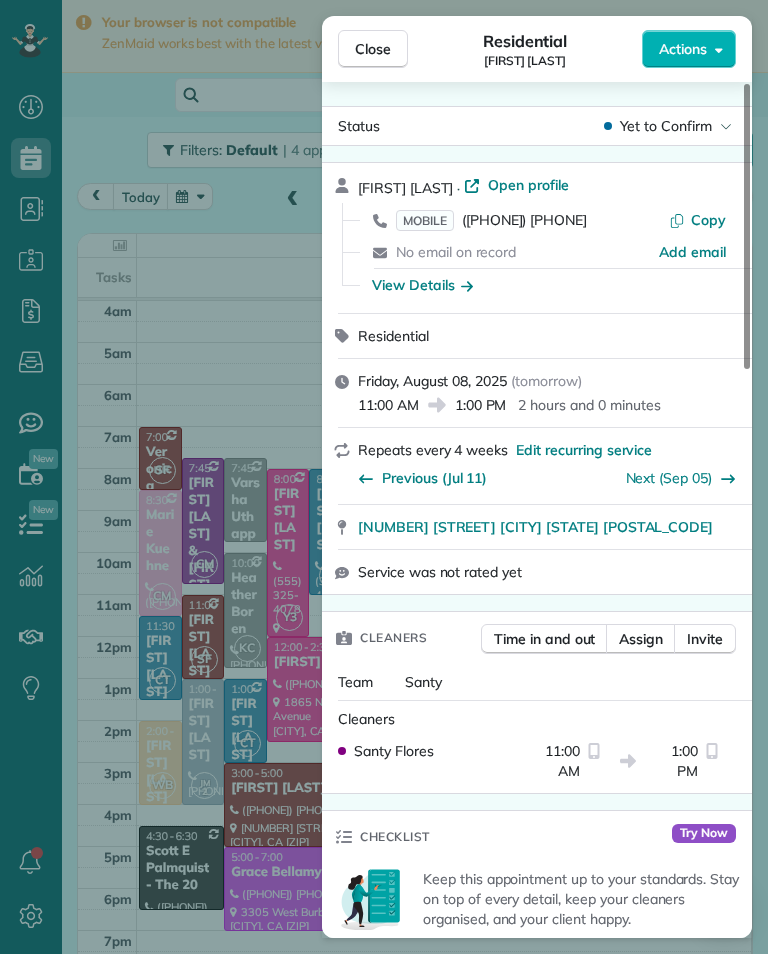 click on "([PHONE]) [PHONE]" at bounding box center (524, 220) 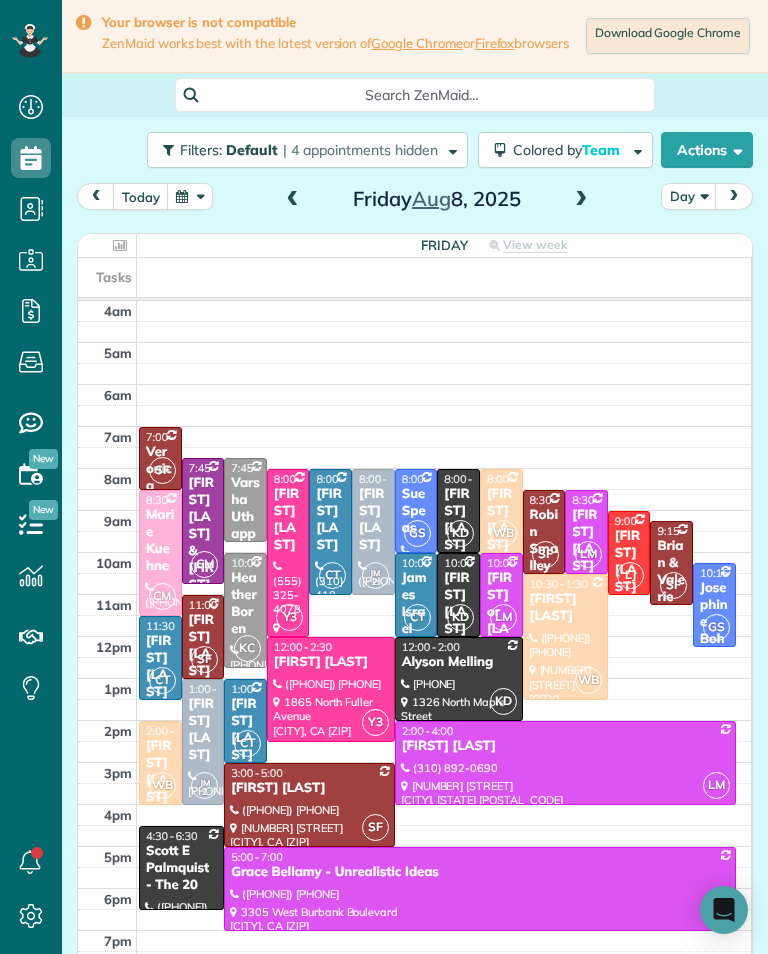click on "Robin Smalley" at bounding box center [544, 541] 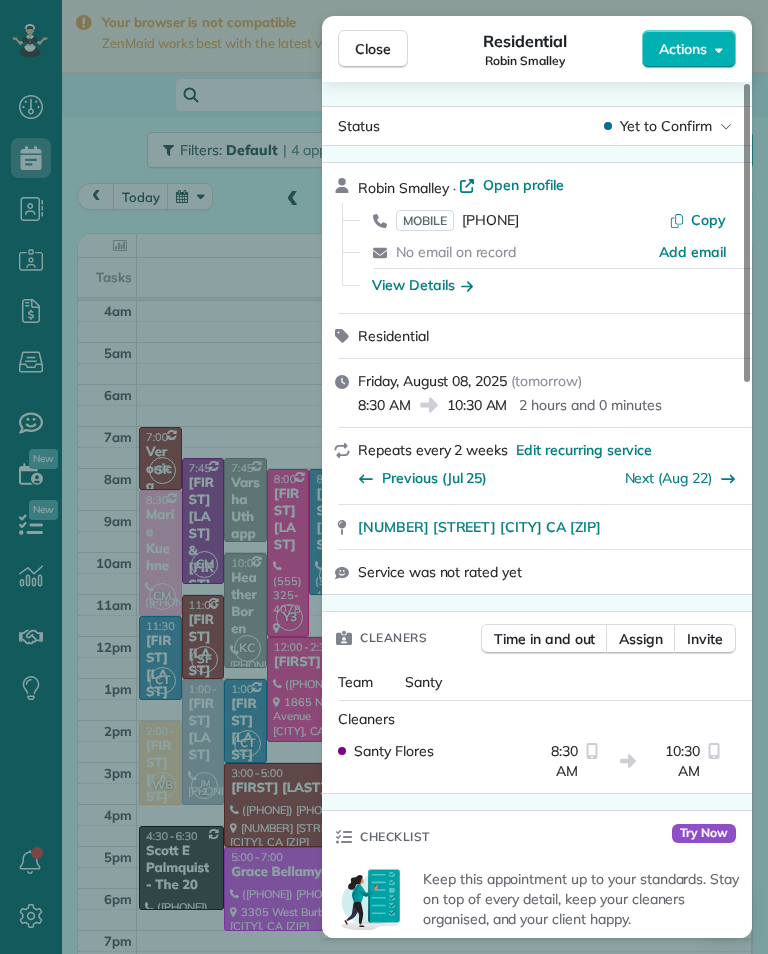 click on "MOBILE ([PHONE])" at bounding box center (457, 220) 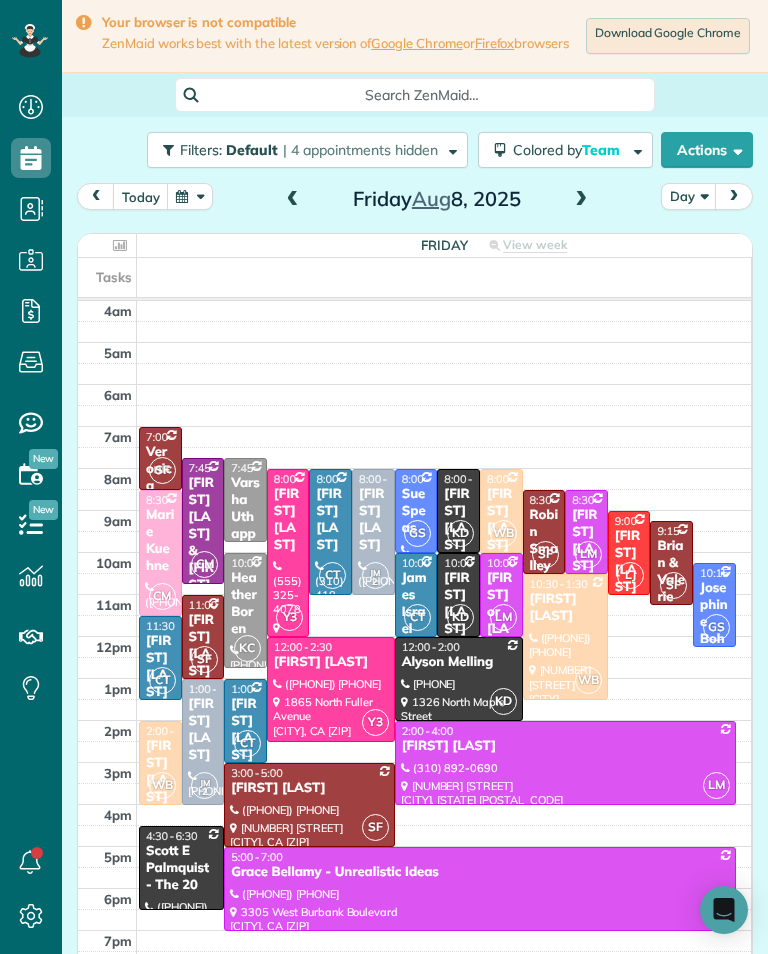 click on "Varsha Uthappa" at bounding box center [245, 517] 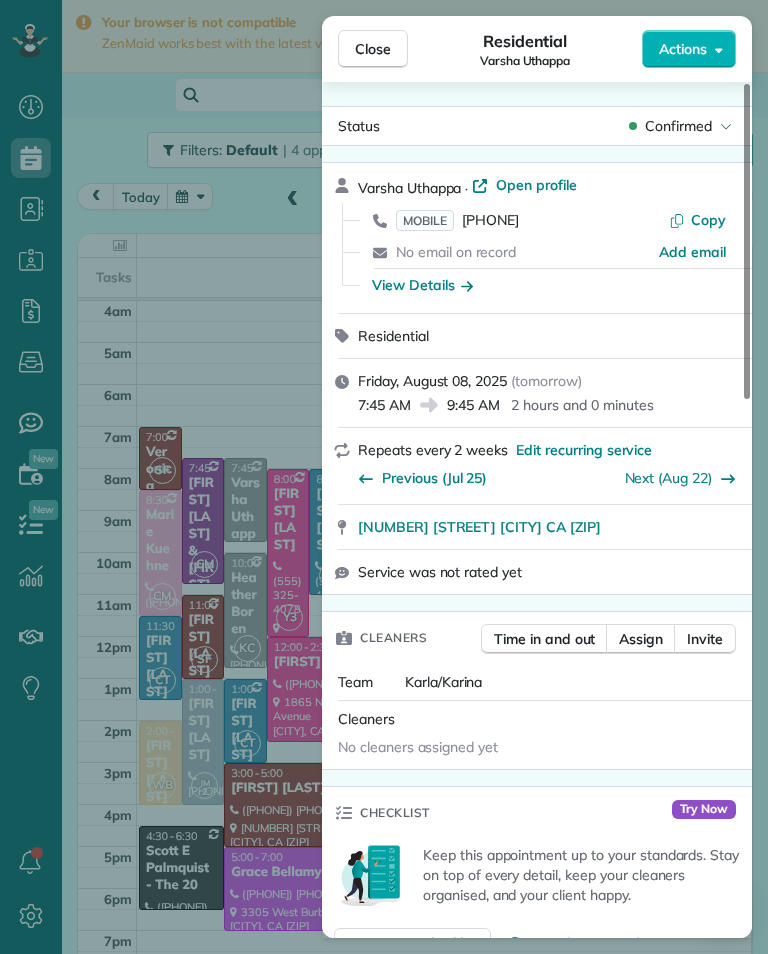 click on "MOBILE ([PHONE])" at bounding box center [457, 220] 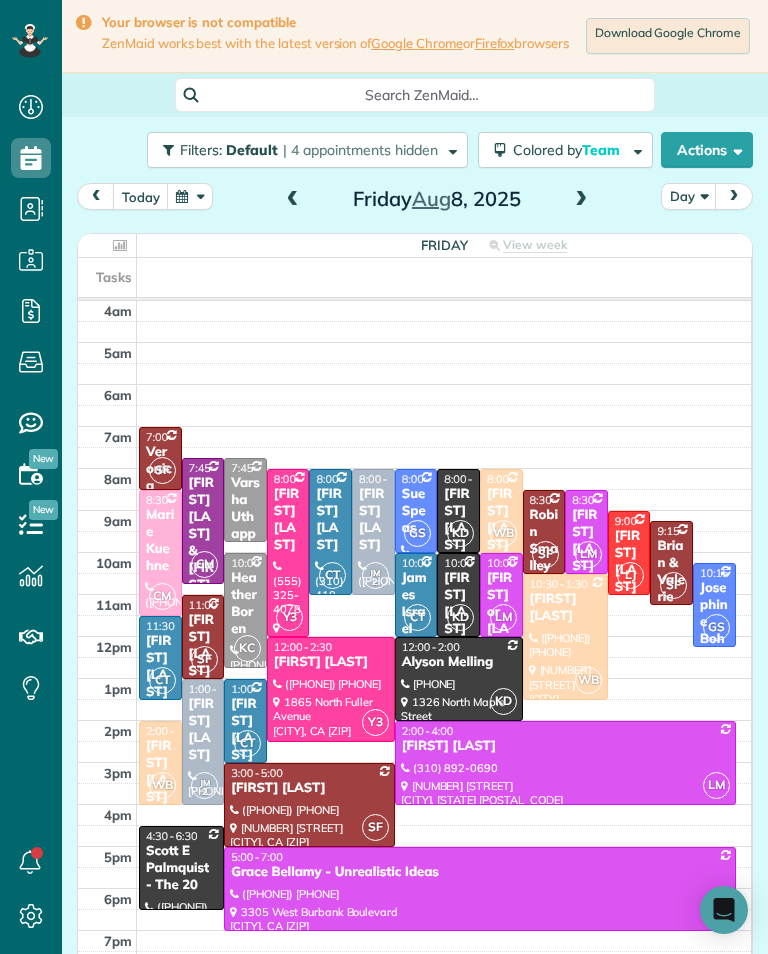 click on "Heather Boren" at bounding box center [245, 604] 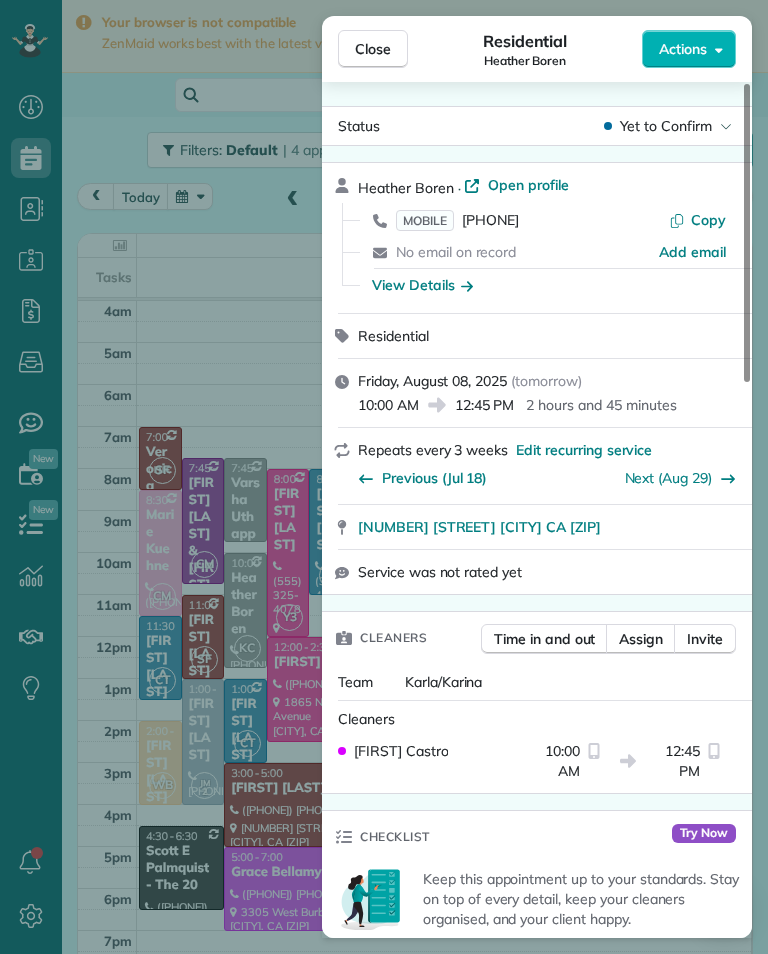 click on "No email on record" at bounding box center [527, 252] 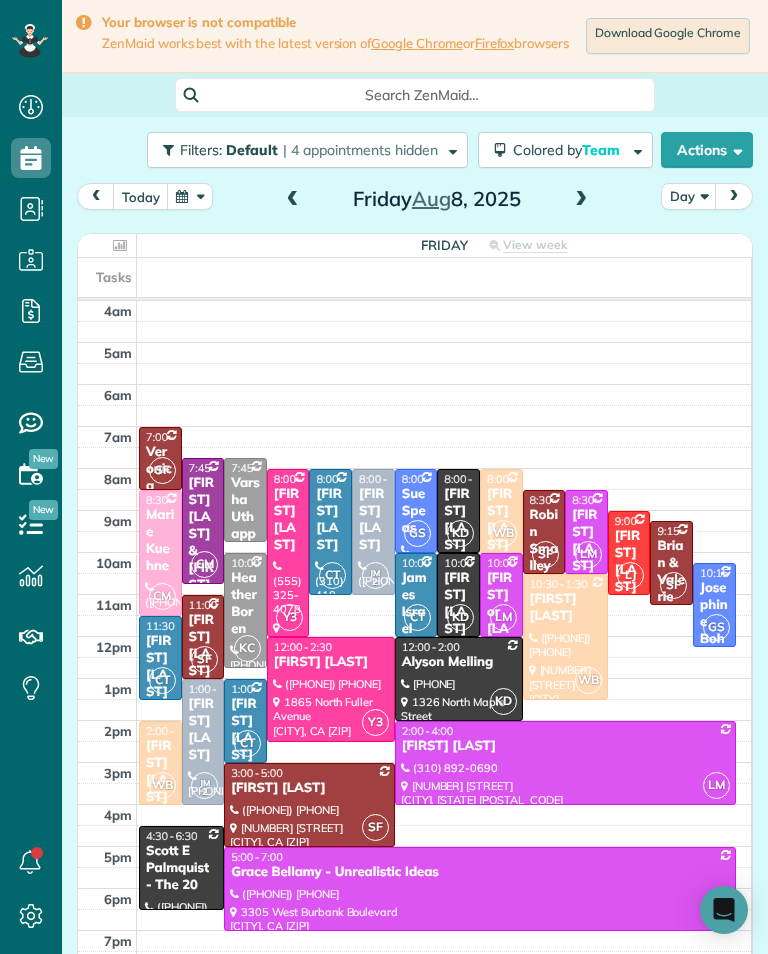 click at bounding box center [331, 689] 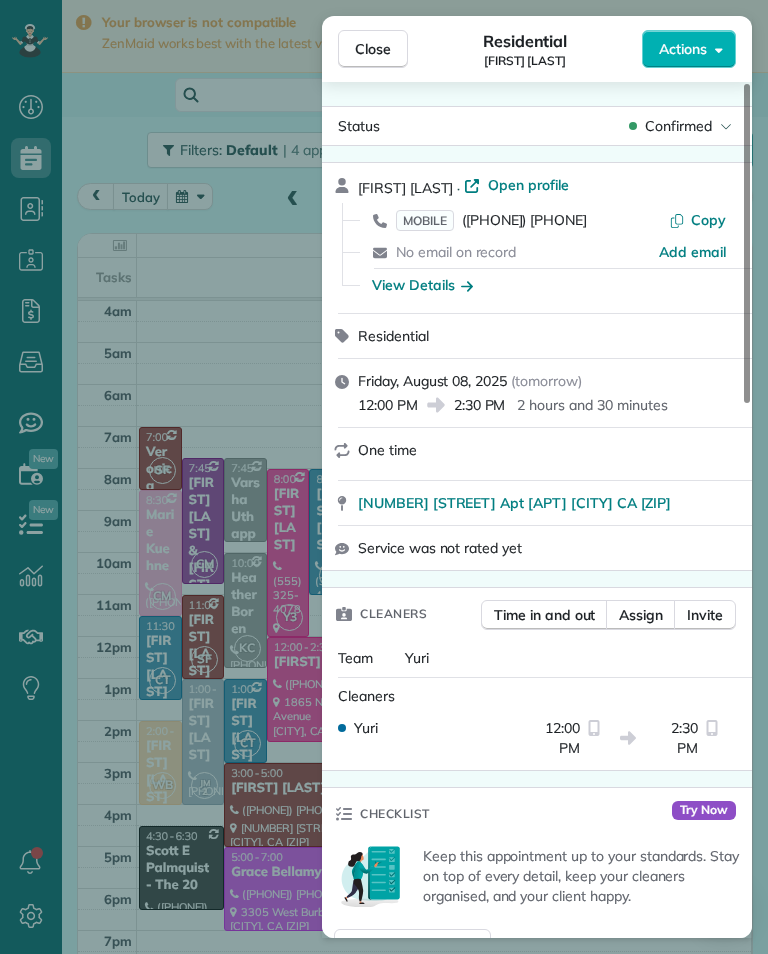 click on "([PHONE]) [PHONE]" at bounding box center [524, 220] 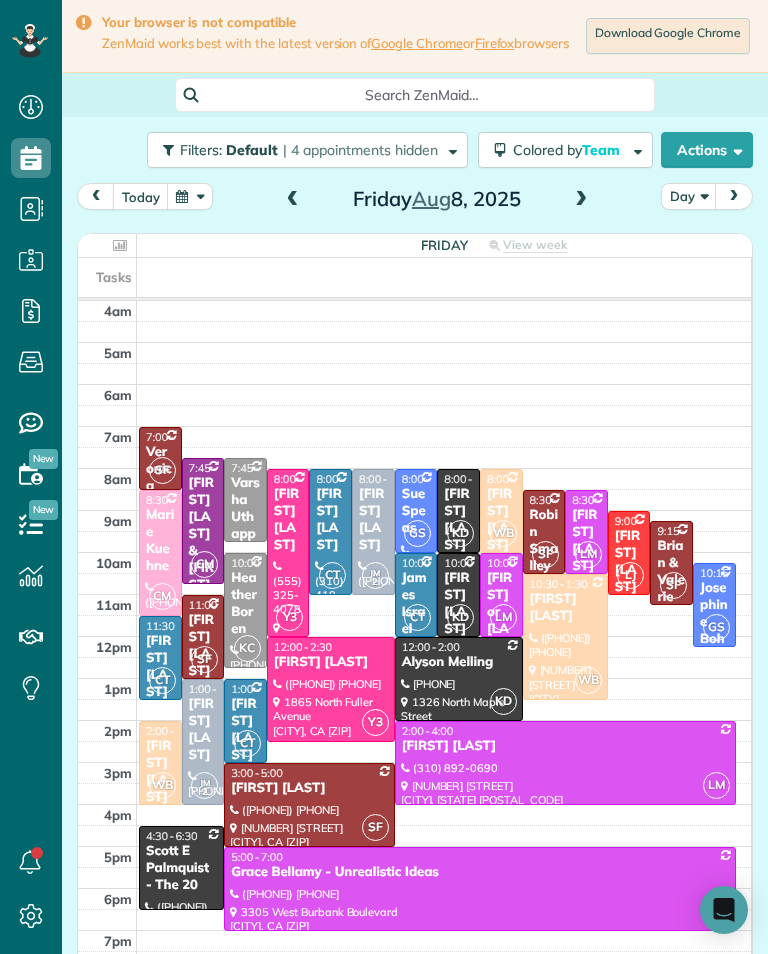 click on "[FIRST] [LAST]" at bounding box center [288, 520] 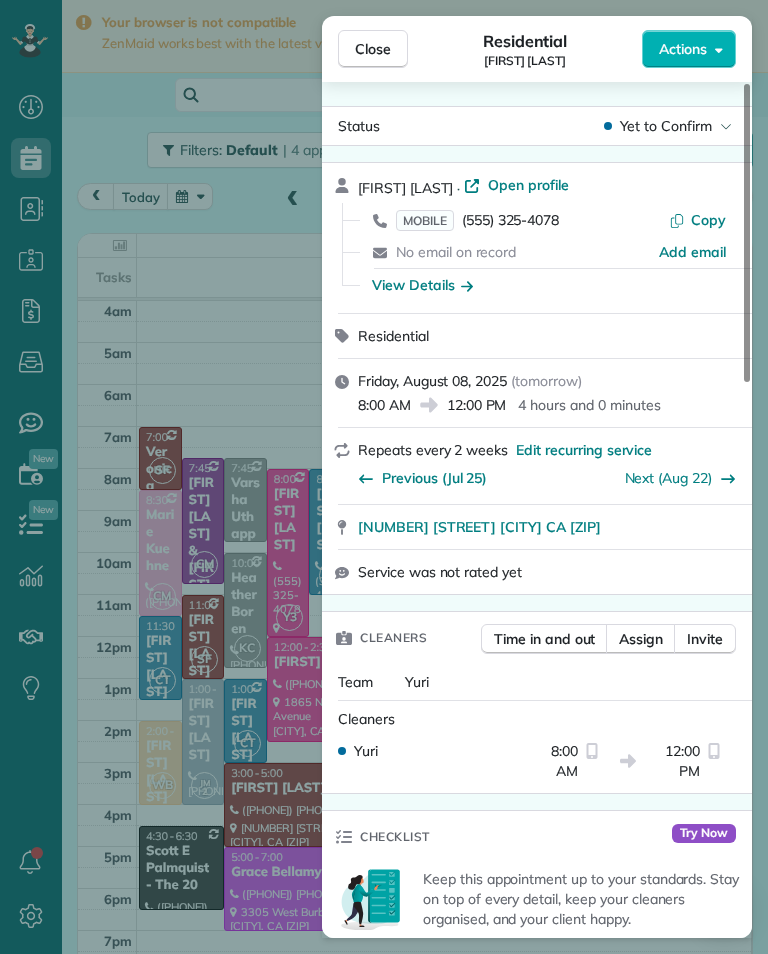 click on "(555) 325-4078" at bounding box center (510, 220) 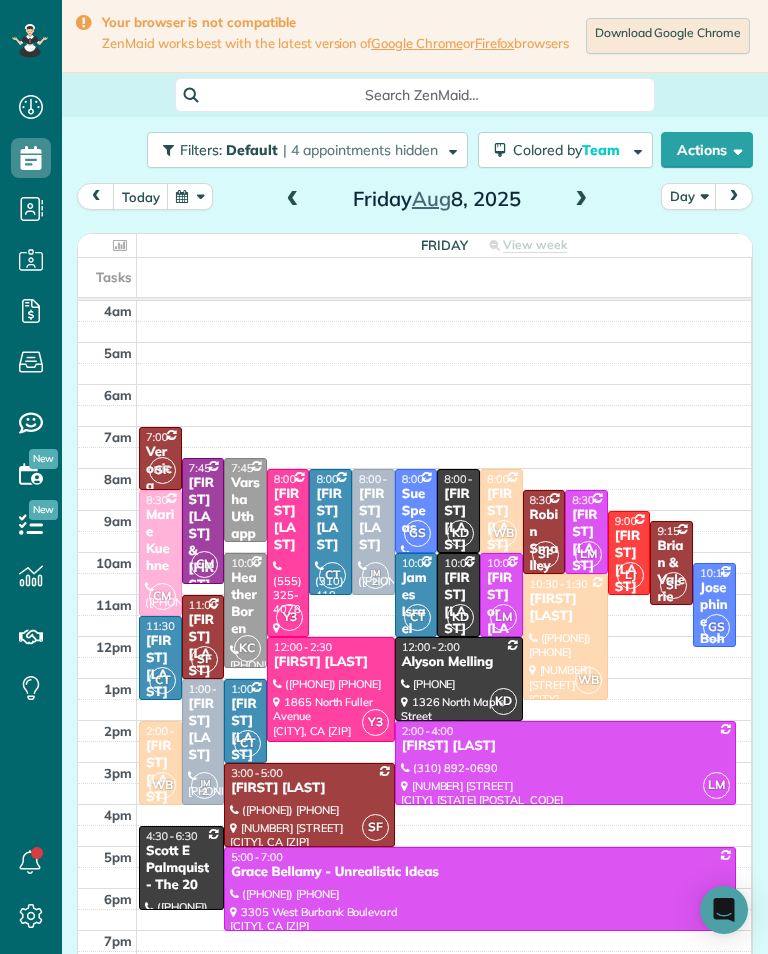 click at bounding box center (288, 553) 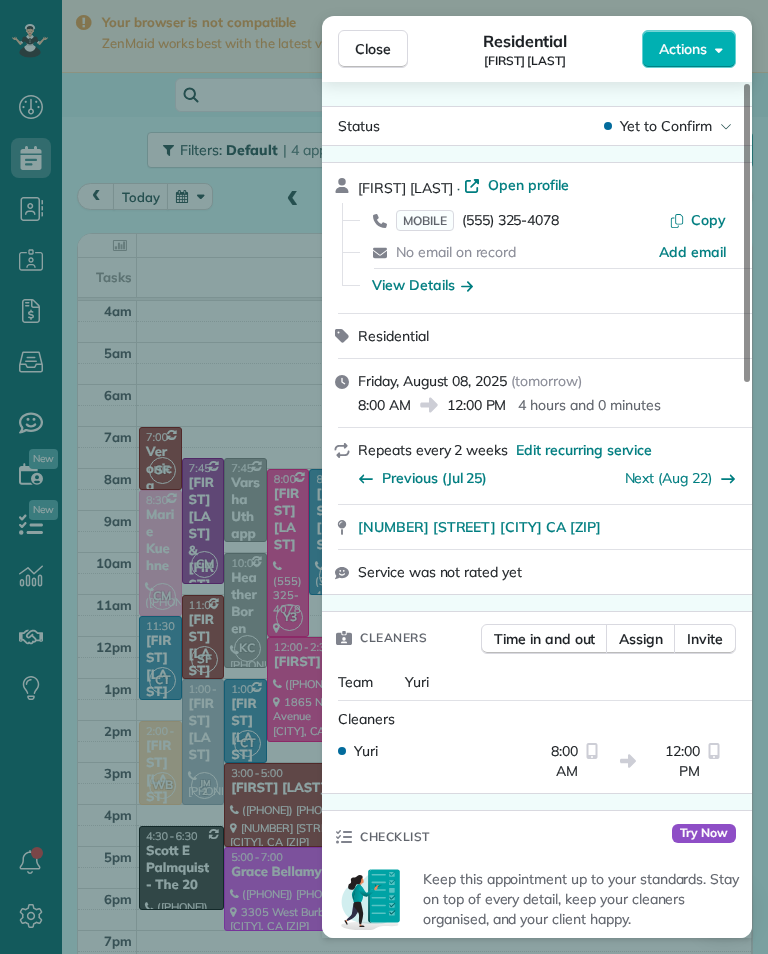 click on "(555) 325-4078" at bounding box center [510, 220] 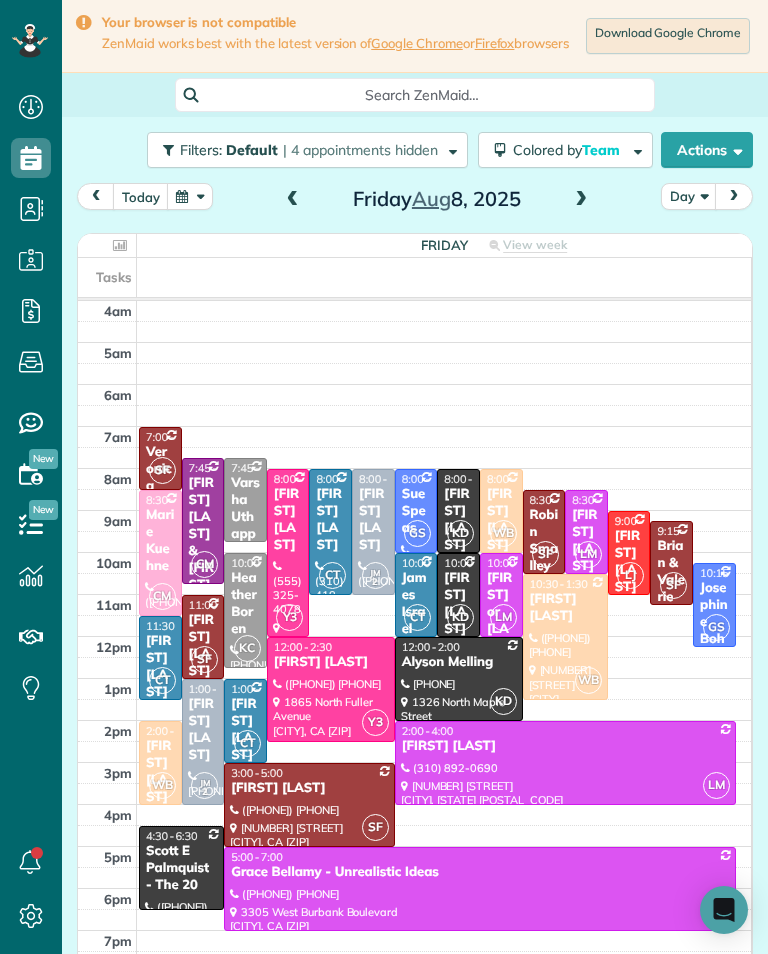 click on "Josephine Bohte" at bounding box center [714, 622] 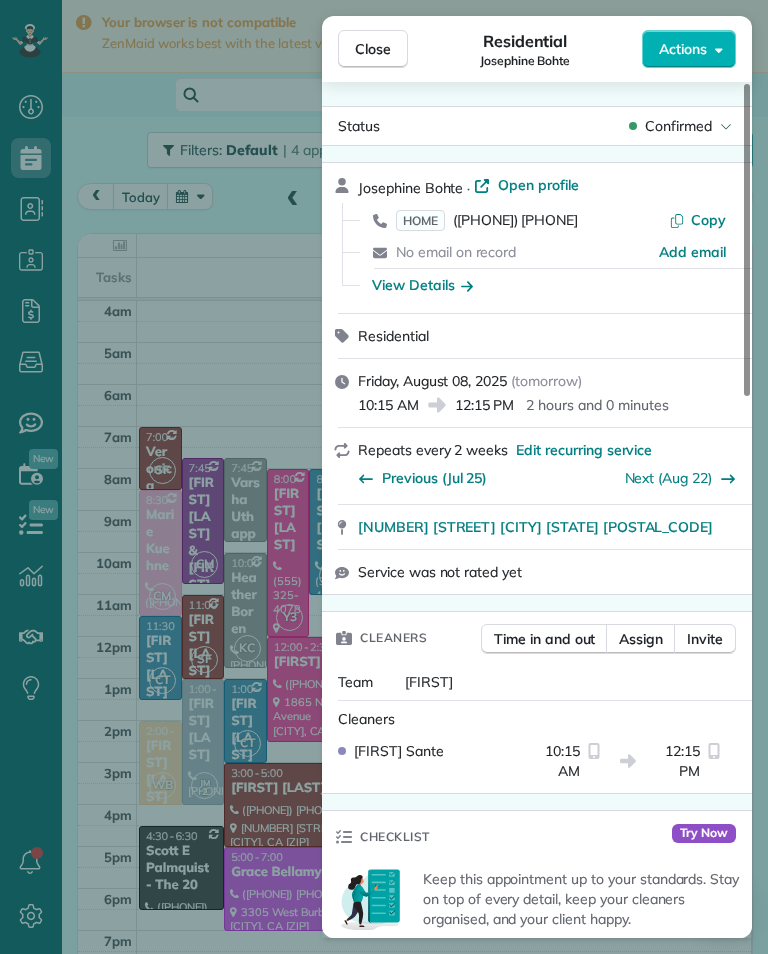 click on "([PHONE]) [PHONE]" at bounding box center [515, 220] 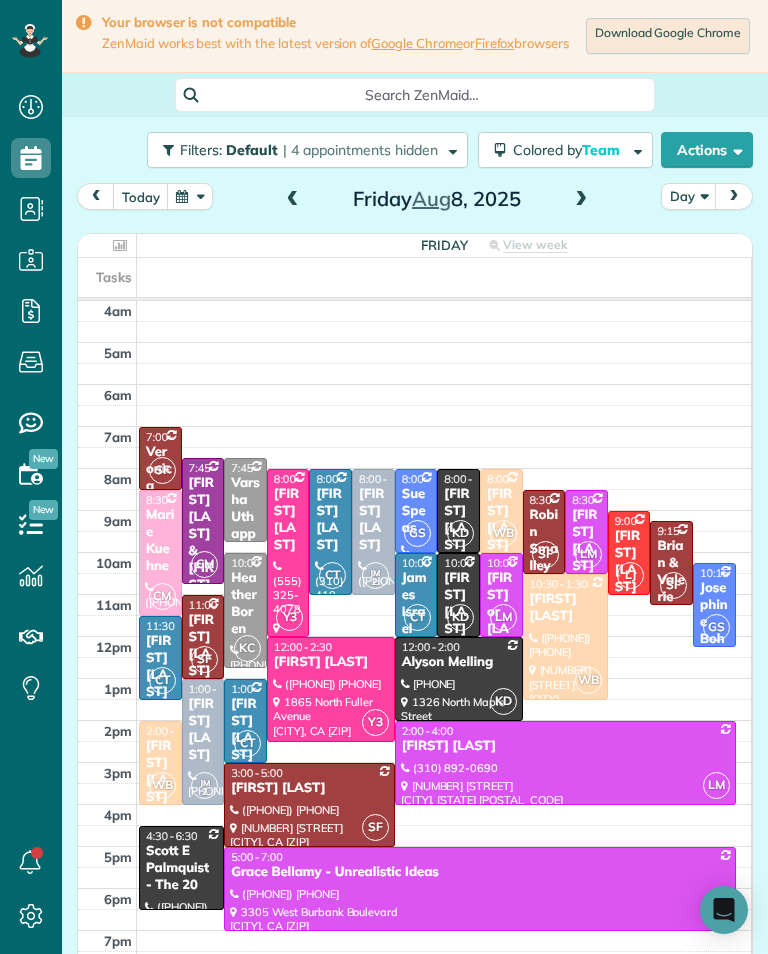 click on "Sue Speas" at bounding box center (416, 511) 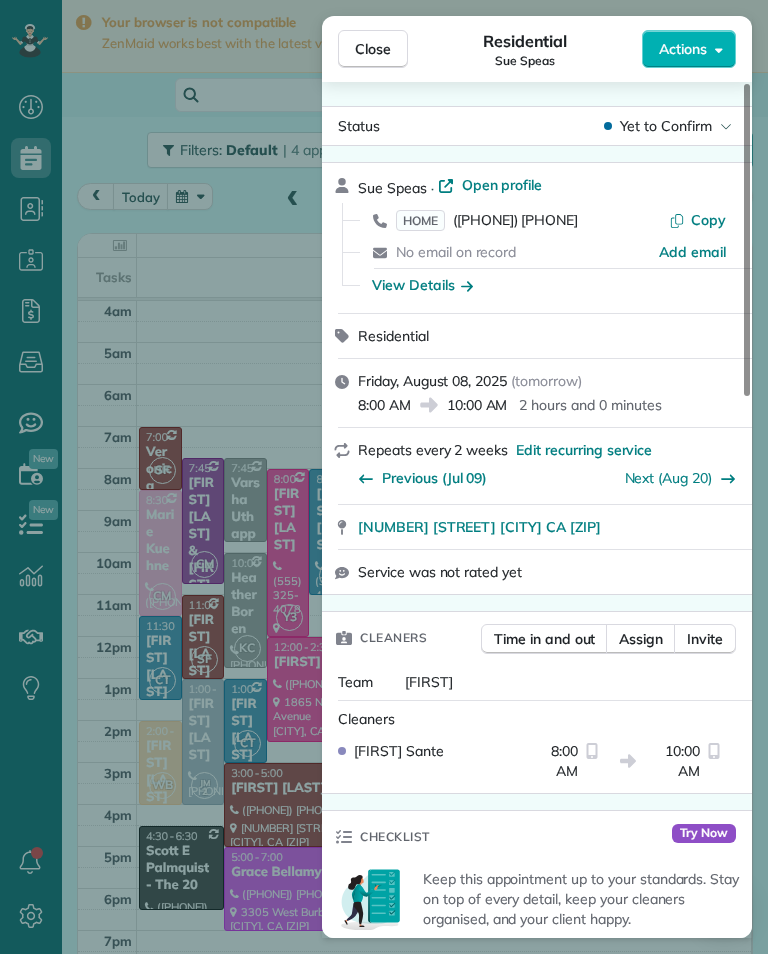 click on "([PHONE]) [PHONE]" at bounding box center (515, 220) 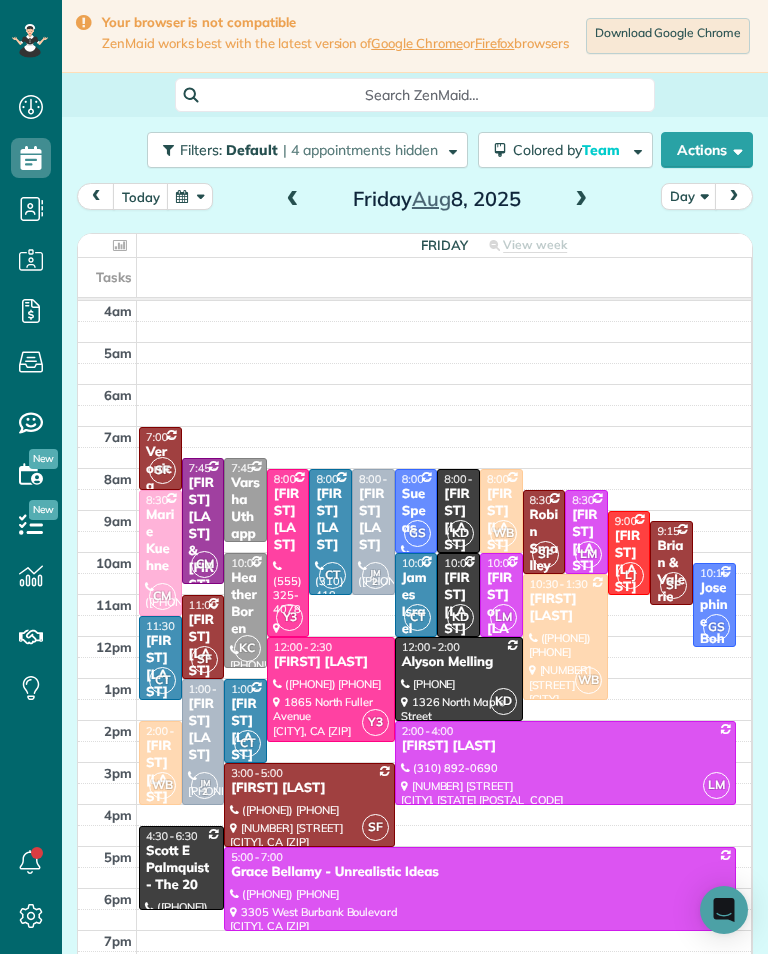 click on "Alyson Melling" at bounding box center (459, 662) 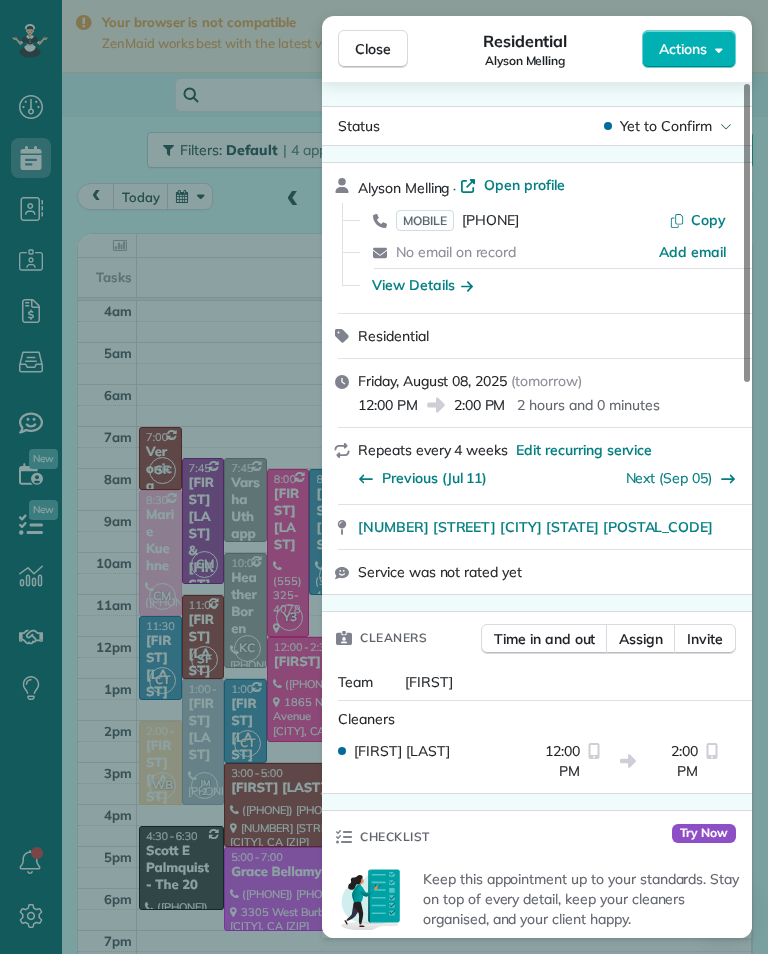 click on "[PHONE]" at bounding box center (490, 220) 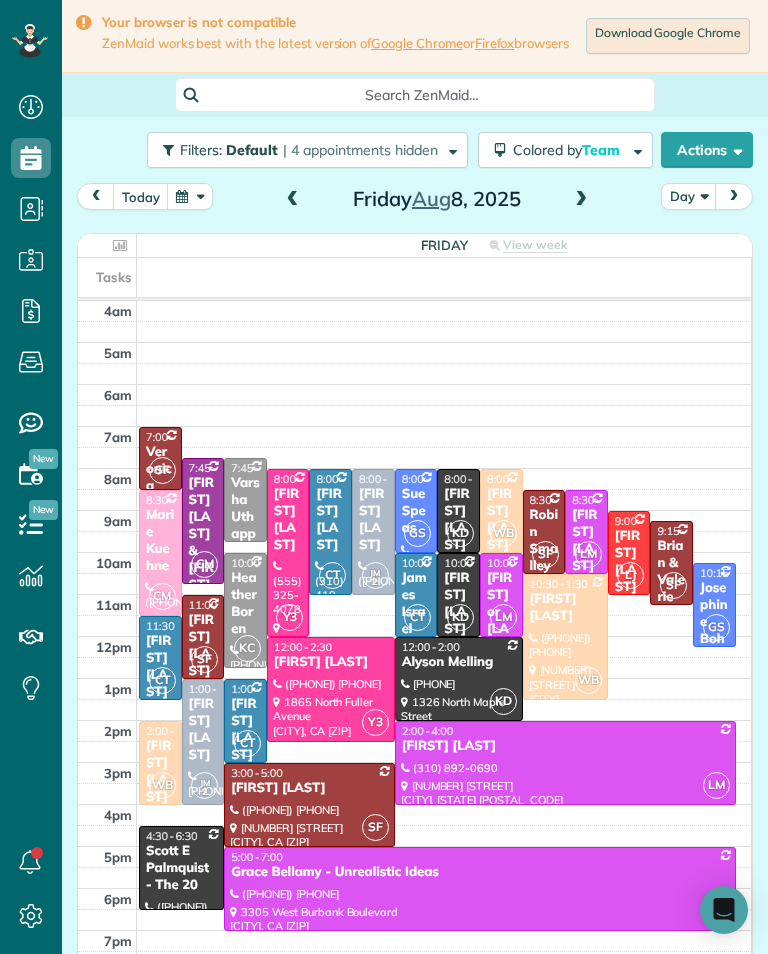 click on "[FIRST] [LAST]" at bounding box center (458, 604) 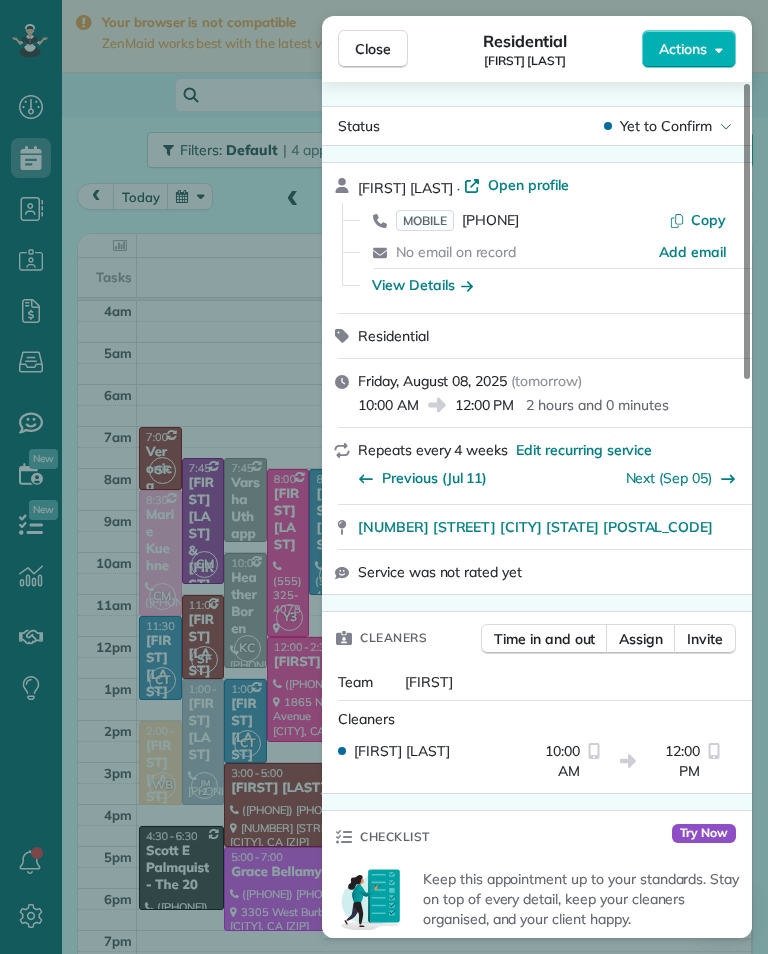 click on "[PHONE]" at bounding box center (490, 220) 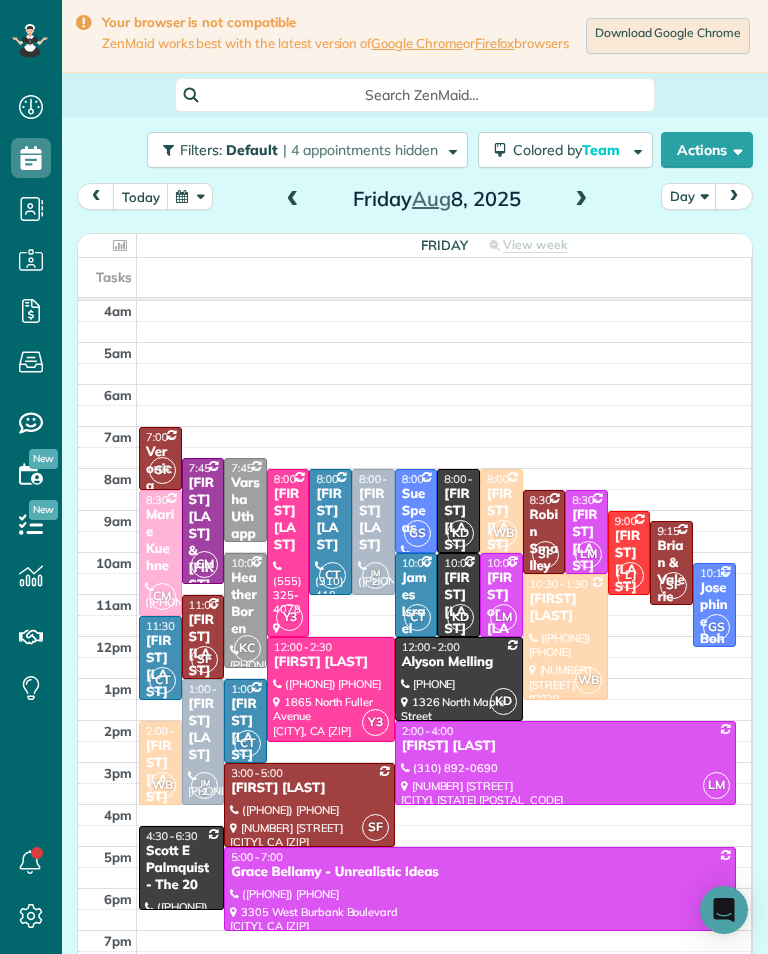 click on "[FIRST] [LAST]" at bounding box center (458, 520) 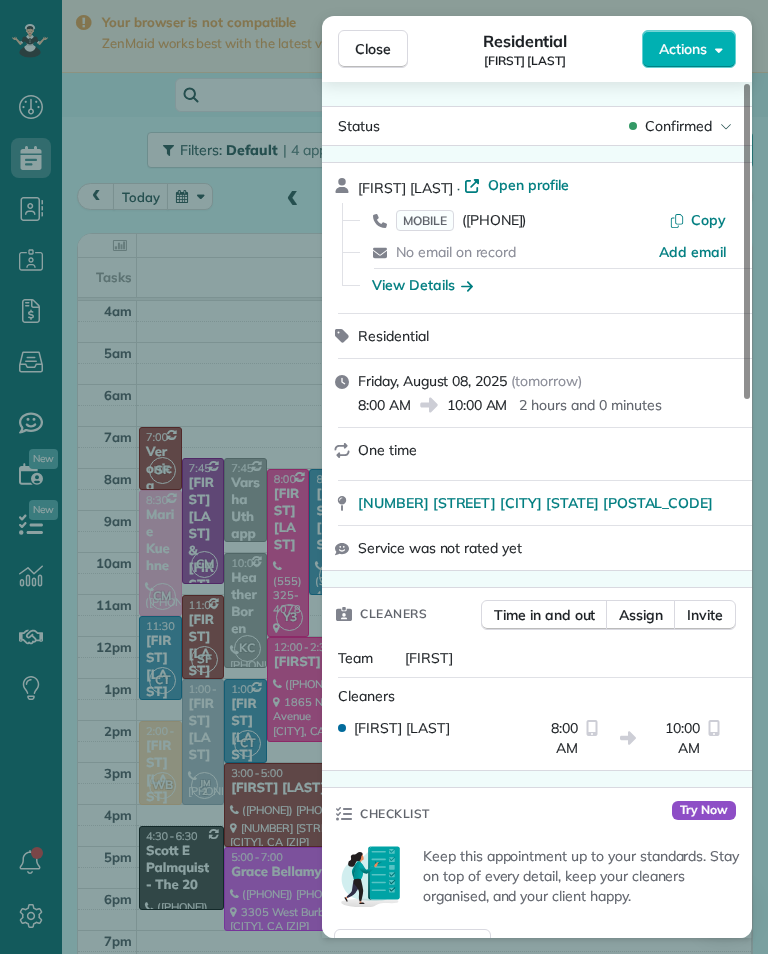 click on "([PHONE])" at bounding box center [494, 220] 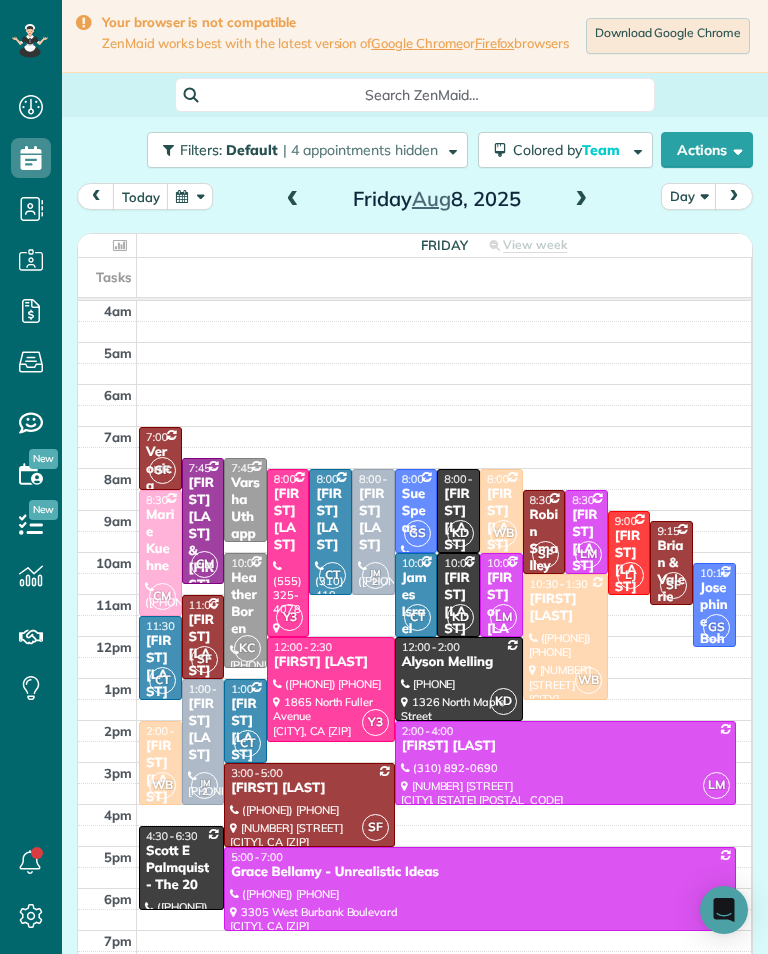 click at bounding box center [581, 200] 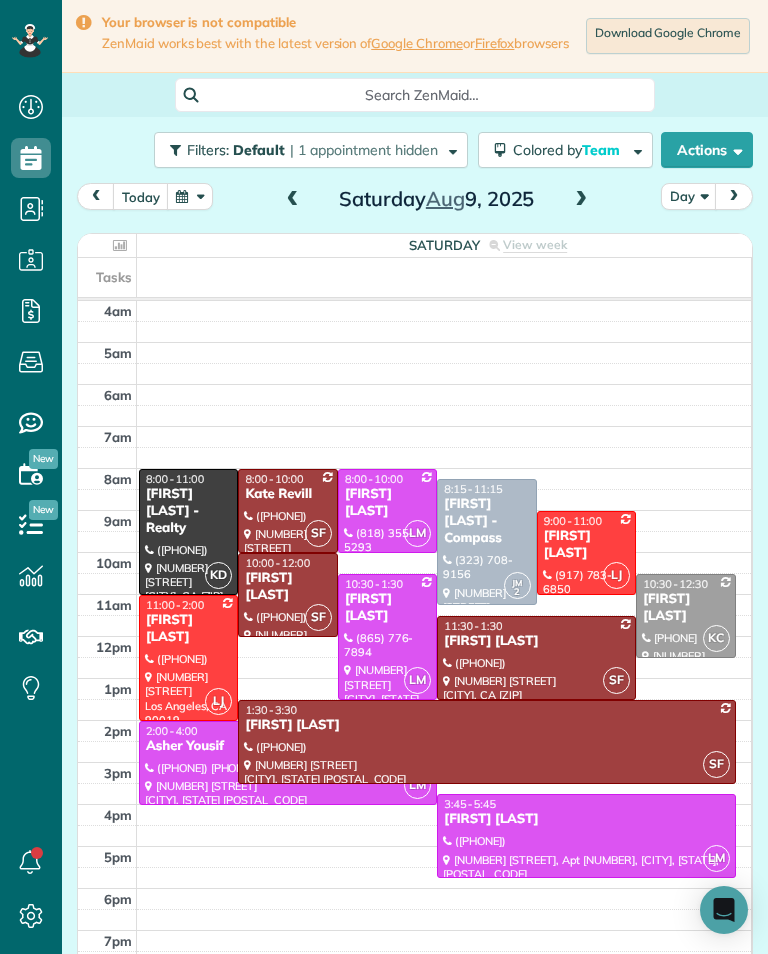 click at bounding box center [190, 196] 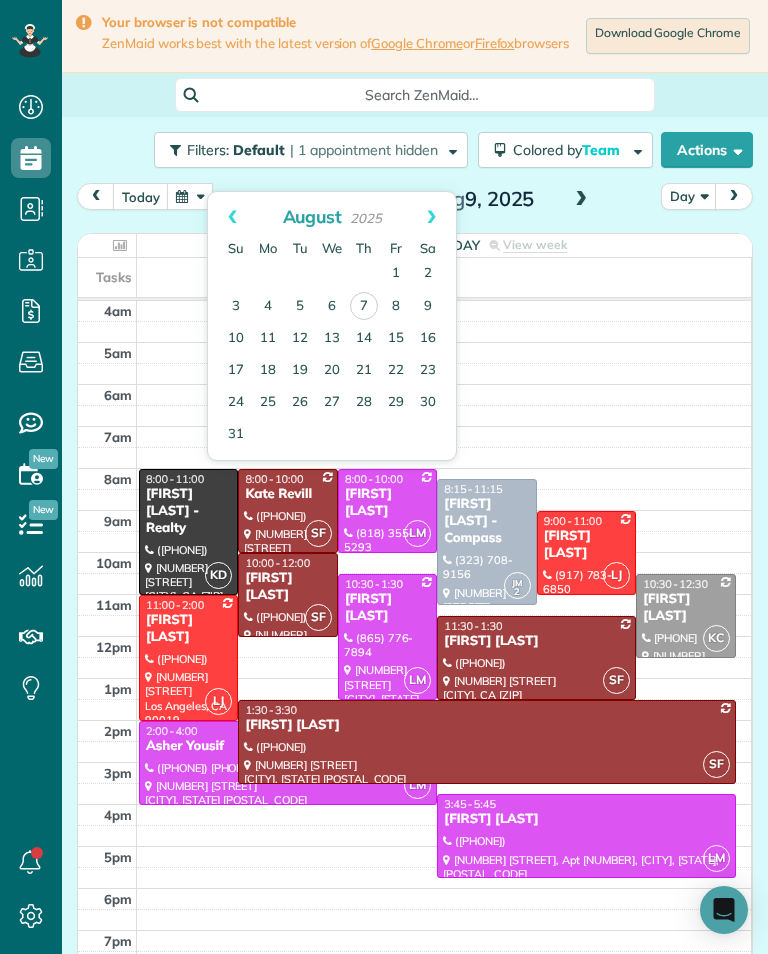 click on "12" at bounding box center (300, 339) 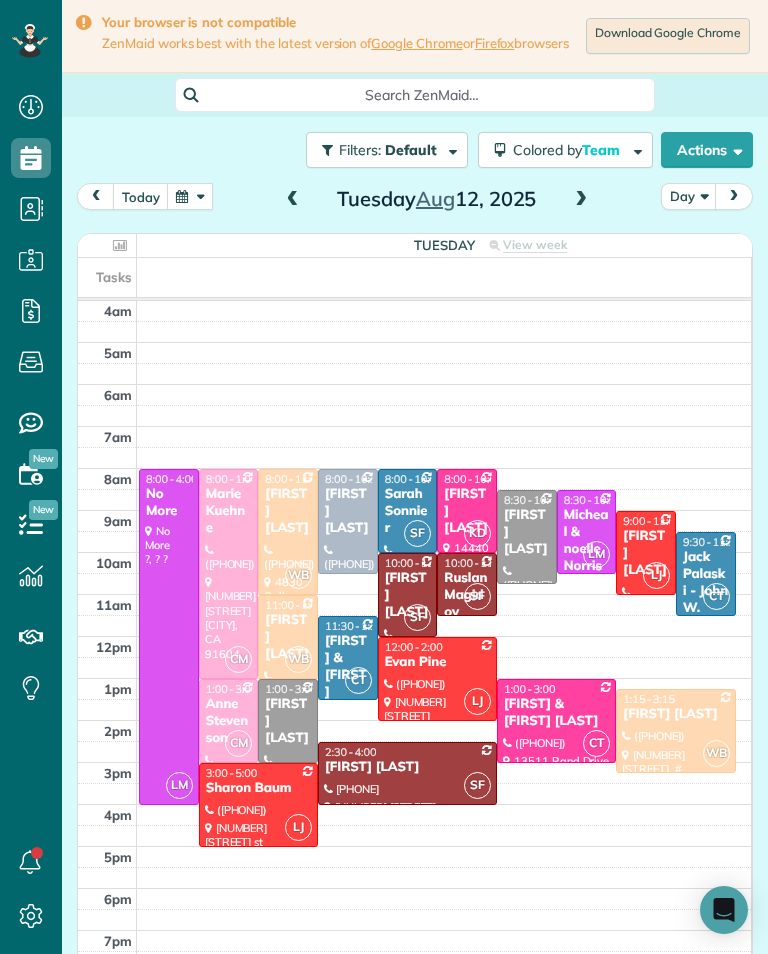 click on "[DAY] [DATE], [YEAR]" at bounding box center (437, 199) 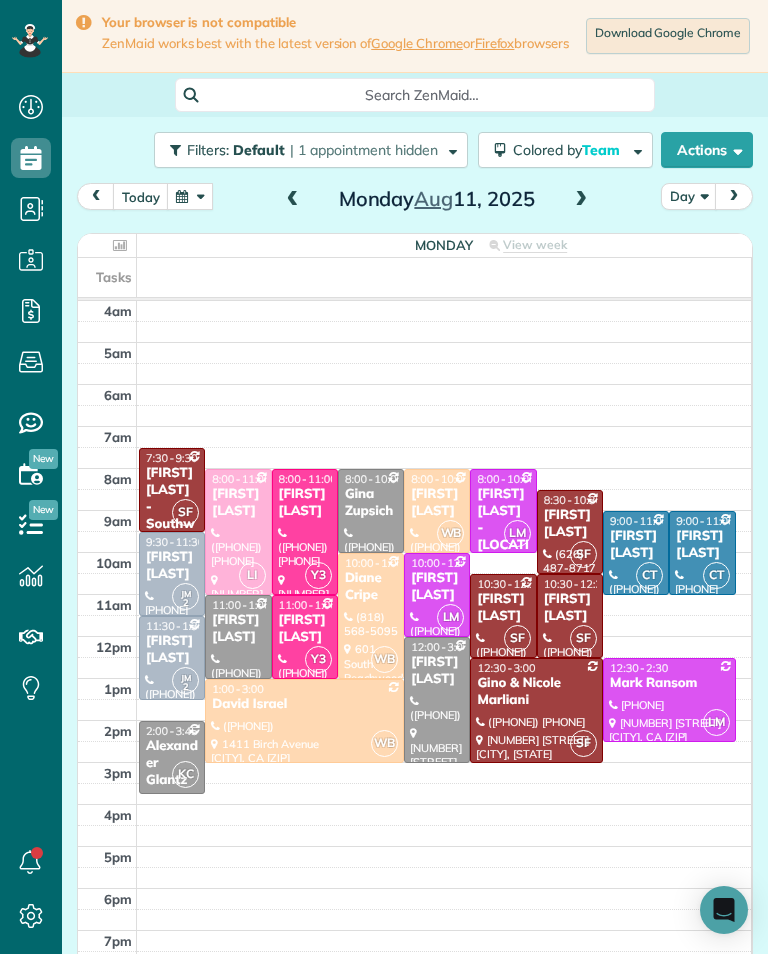 click at bounding box center (190, 196) 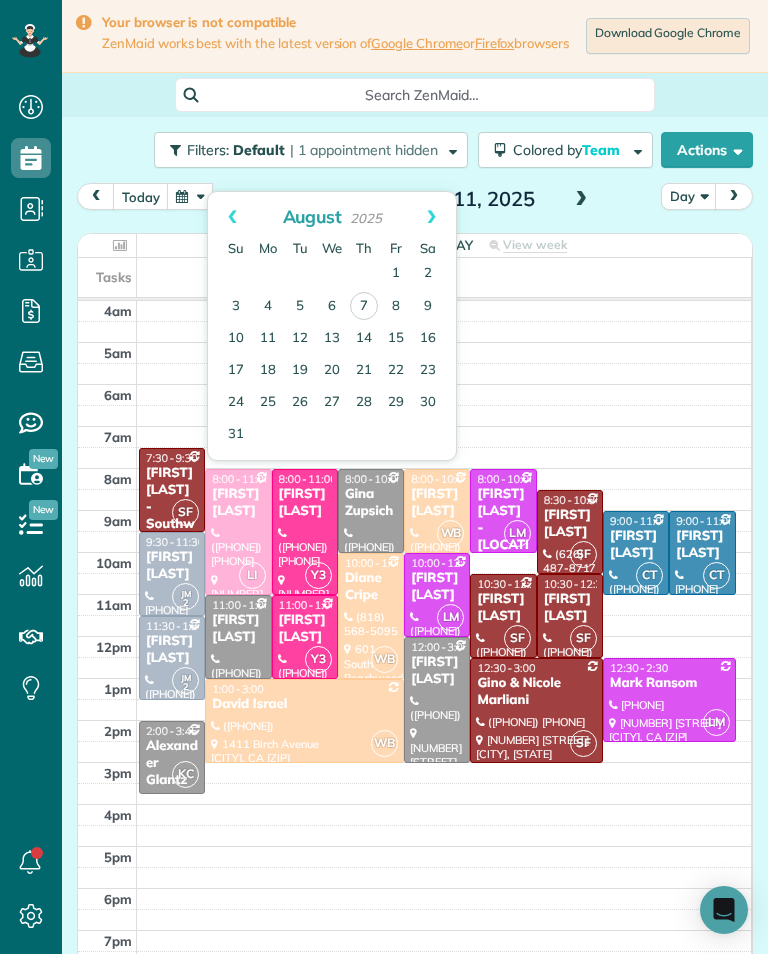 click on "8" at bounding box center (396, 307) 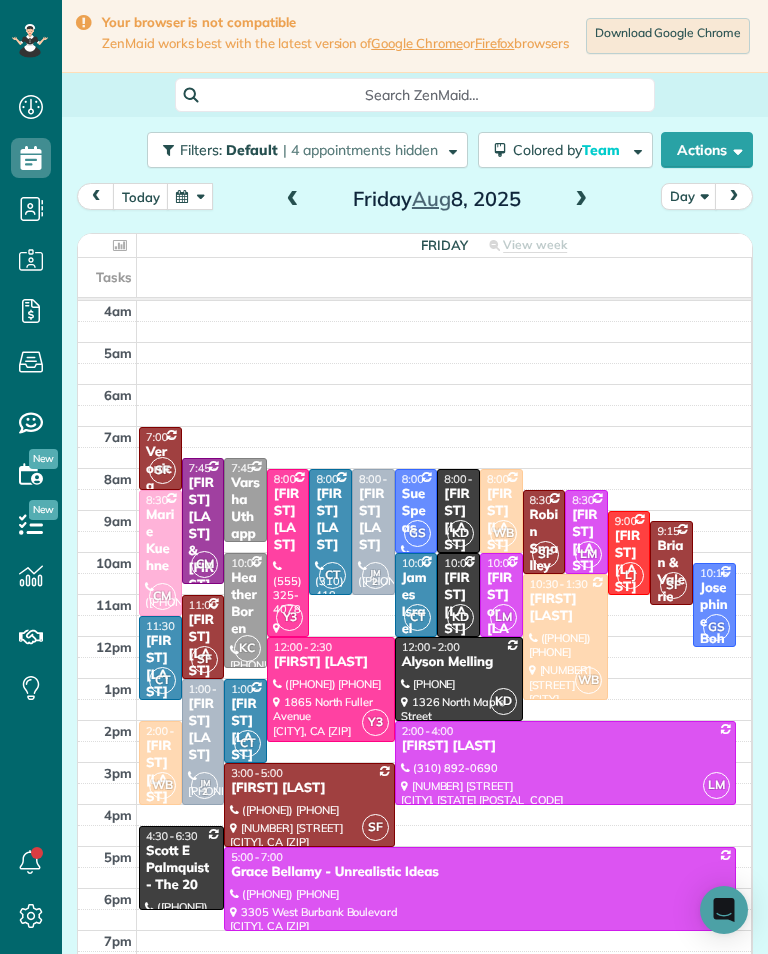 scroll, scrollTop: 985, scrollLeft: 62, axis: both 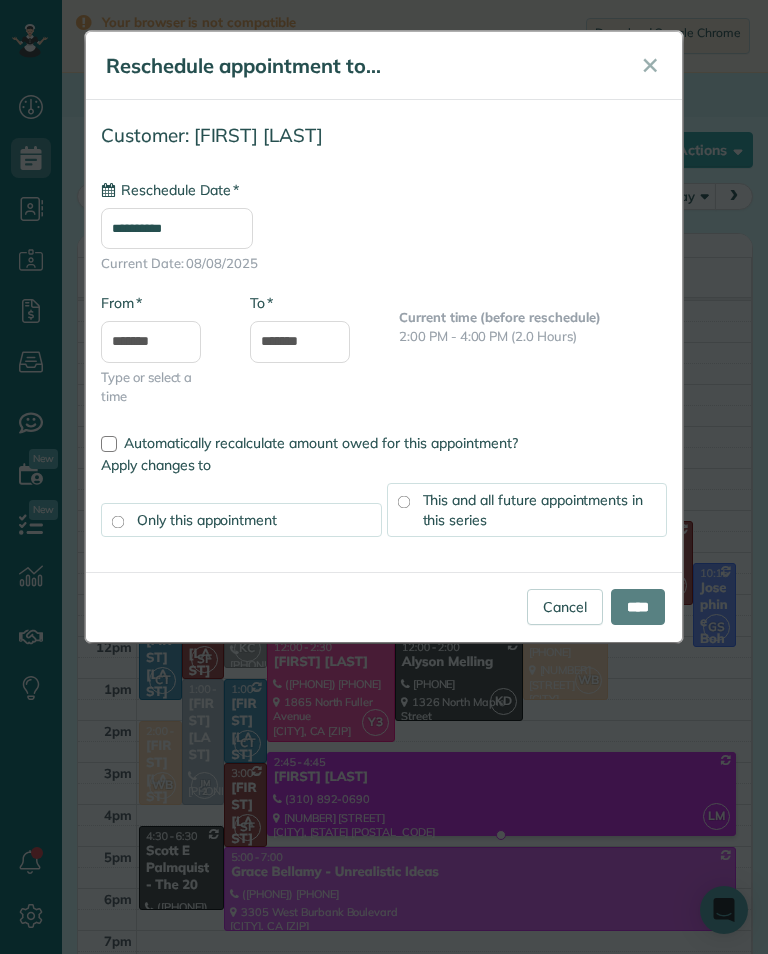 click on "**********" at bounding box center (177, 228) 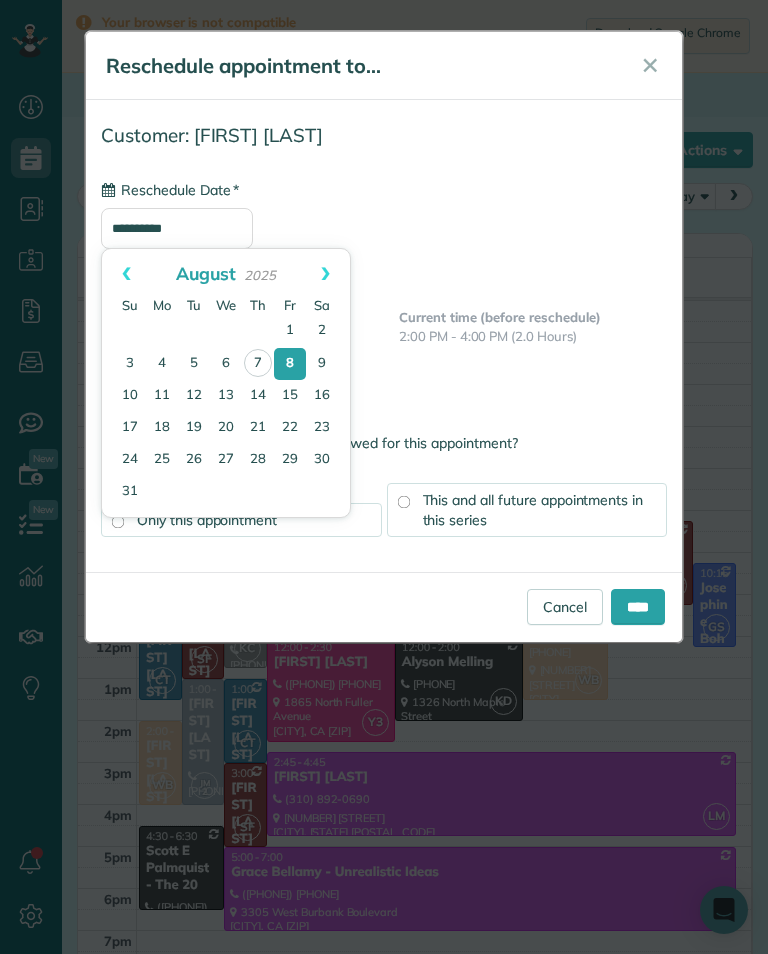 click on "11" at bounding box center [162, 396] 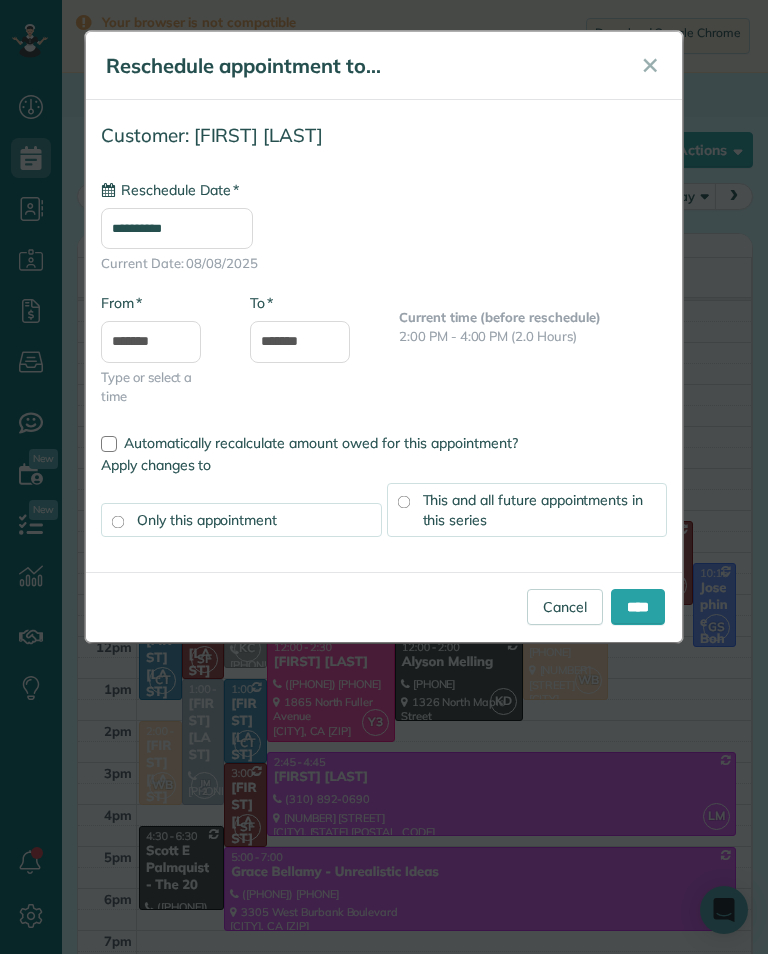 click on "****" at bounding box center [638, 607] 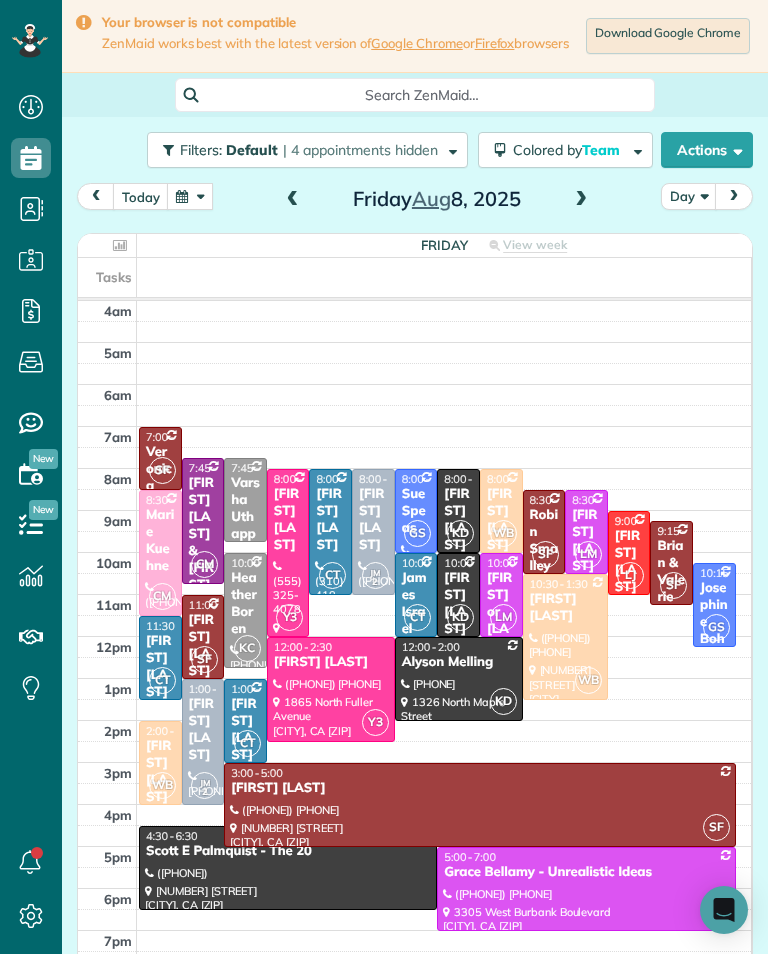 click at bounding box center [190, 196] 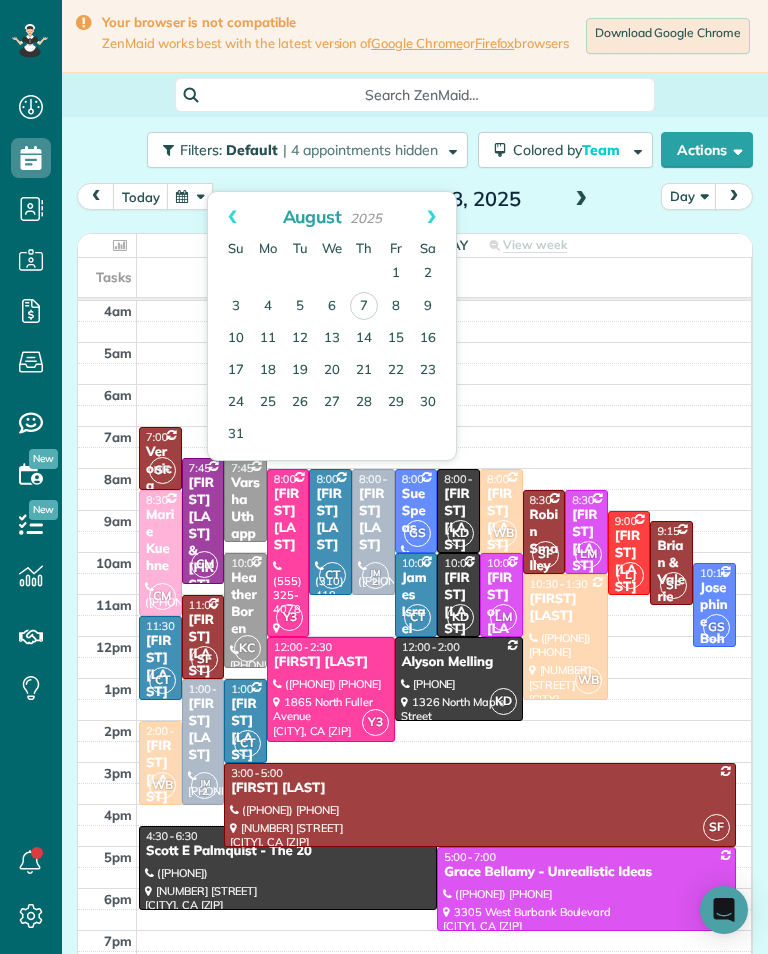 click on "15" at bounding box center (396, 339) 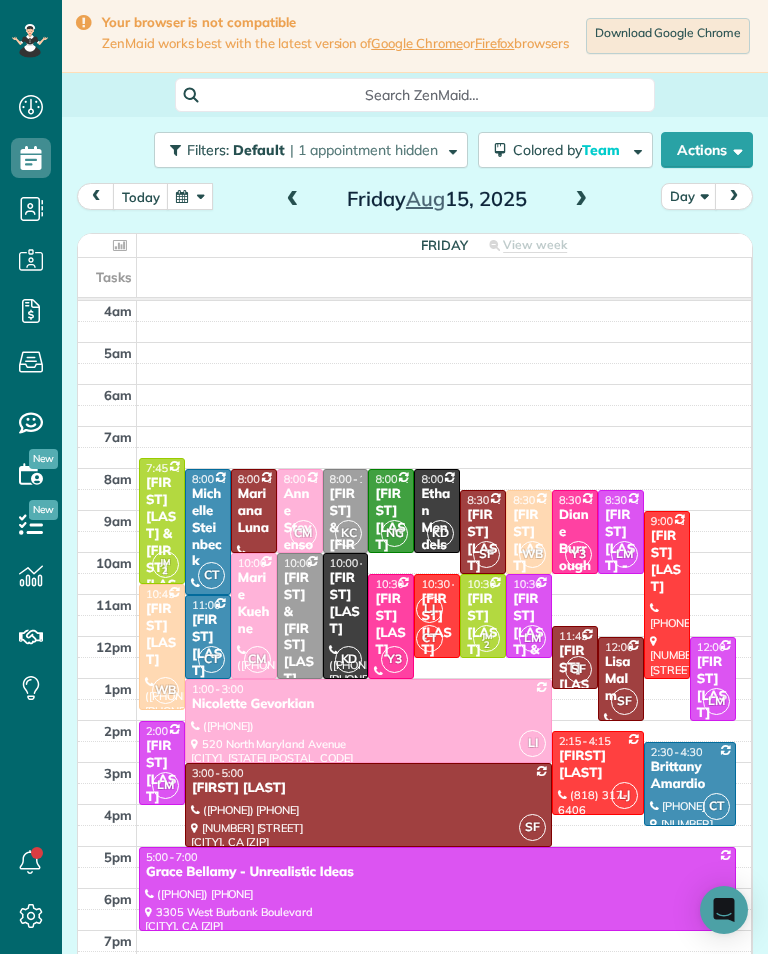 click on "today" at bounding box center [141, 196] 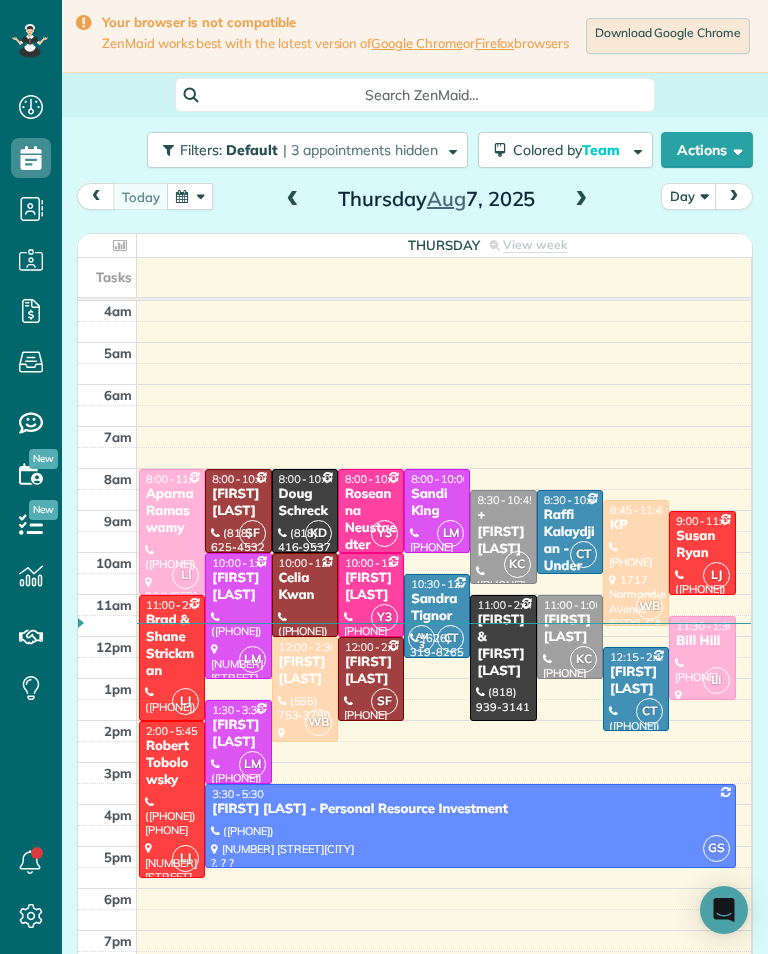 click at bounding box center [581, 200] 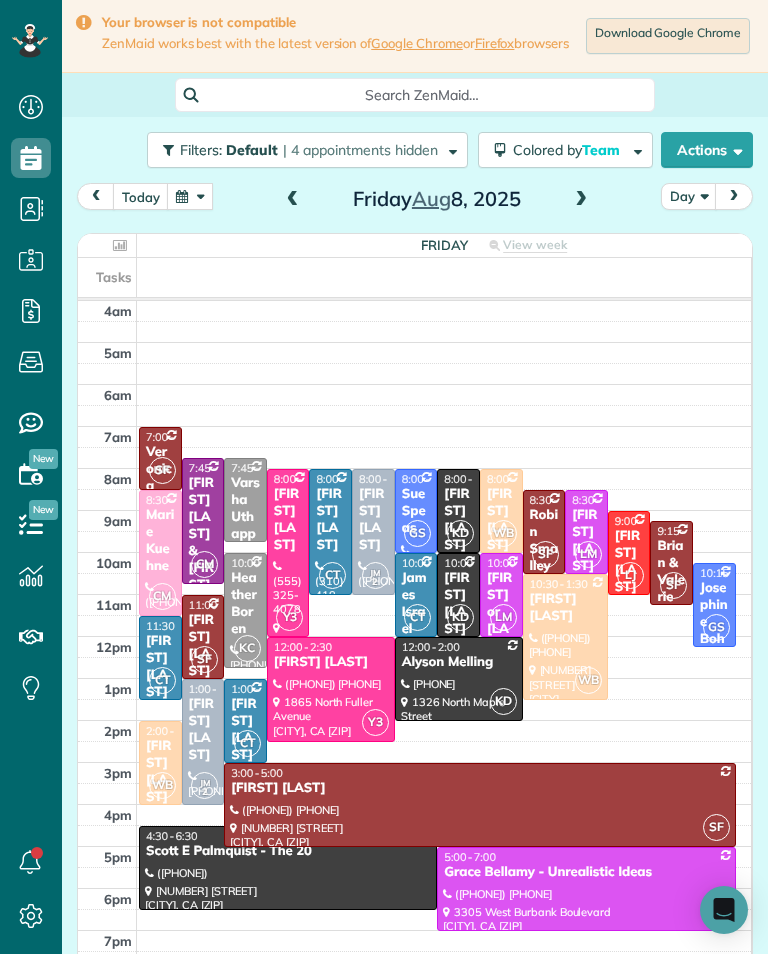 click at bounding box center (331, 689) 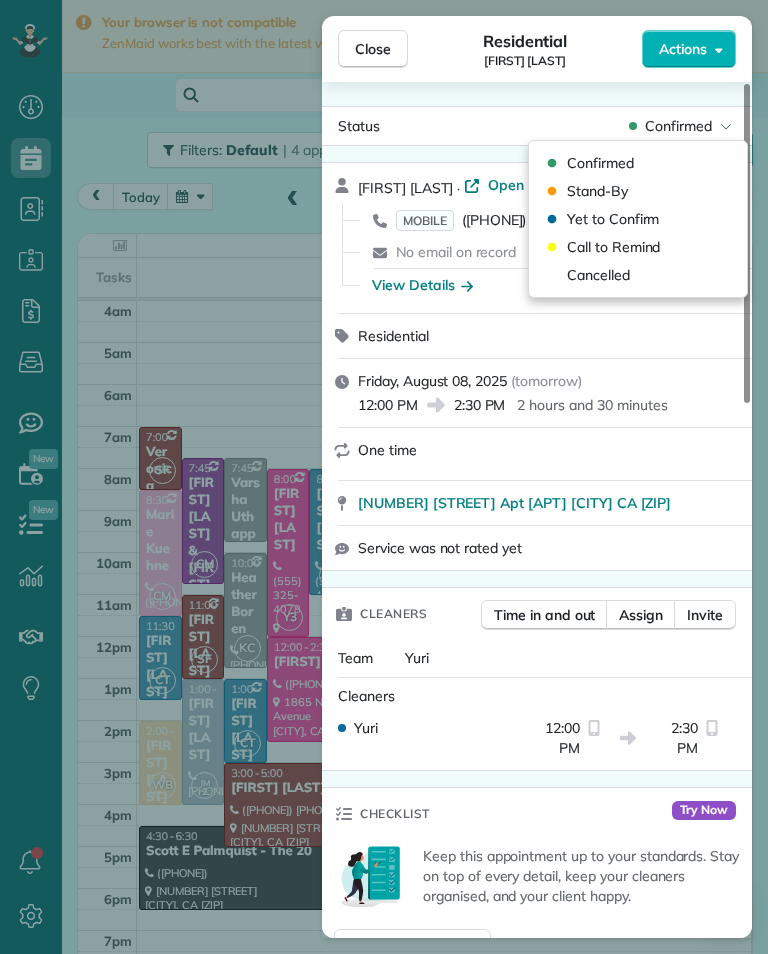 click on "Cancelled" at bounding box center [638, 275] 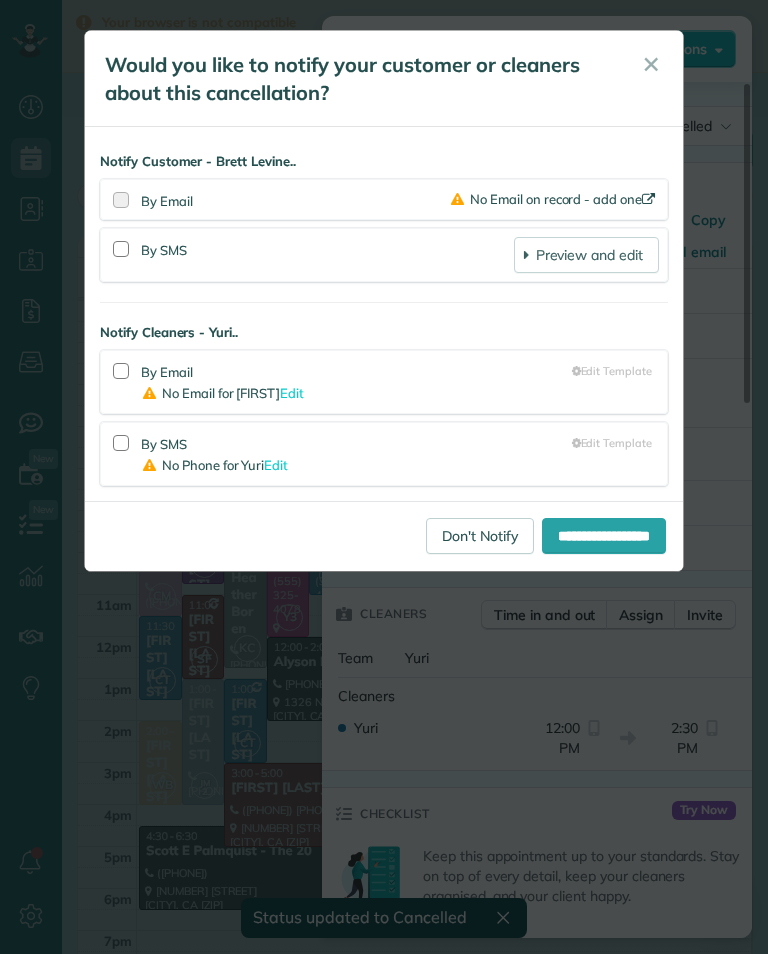 click on "Don't Notify" at bounding box center (480, 536) 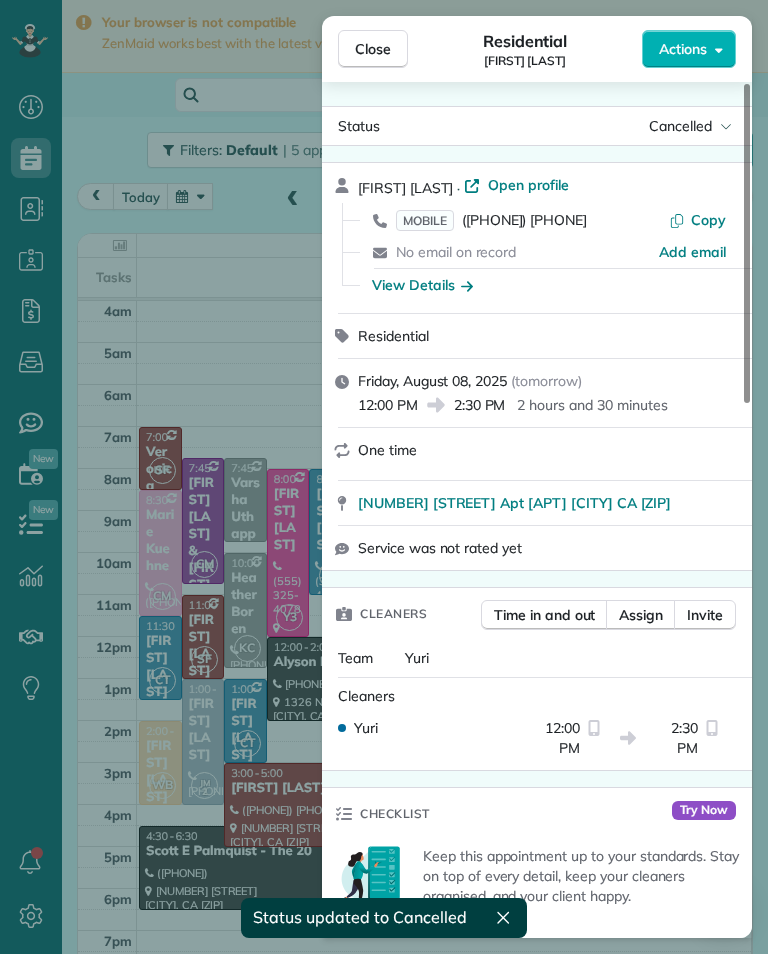 click on "Close Residential [FIRST] [LAST] Actions Status Cancelled [FIRST] [LAST] · Open profile MOBILE ([PHONE]) Copy No email on record Add email View Details Residential [DATE] ( tomorrow ) [TIME] [TIME] [DURATION] One time [NUMBER] [STREET] Apt [NUMBER] [CITY] [STATE] Service was not rated yet Cleaners Time in and out Assign Invite Team Yuri Cleaners Yuri   [TIME] [TIME] Checklist Try Now Keep this appointment up to your standards. Stay on top of every detail, keep your cleaners organised, and your client happy. Assign a checklist Watch a 5 min demo Billing Billing actions Service Add an item Overcharge $[PRICE] Discount $[PRICE] Coupon discount - Primary tax - Secondary tax - Total appointment price $[PRICE] Tips collected $[PRICE] Mark as paid Total including tip $[PRICE] Get paid online in no-time! Send an invoice and reward your cleaners with tips Charge customer credit card Appointment custom fields Key # - Work items No work items to display Notes Appointment 0 Customer 0" at bounding box center [384, 477] 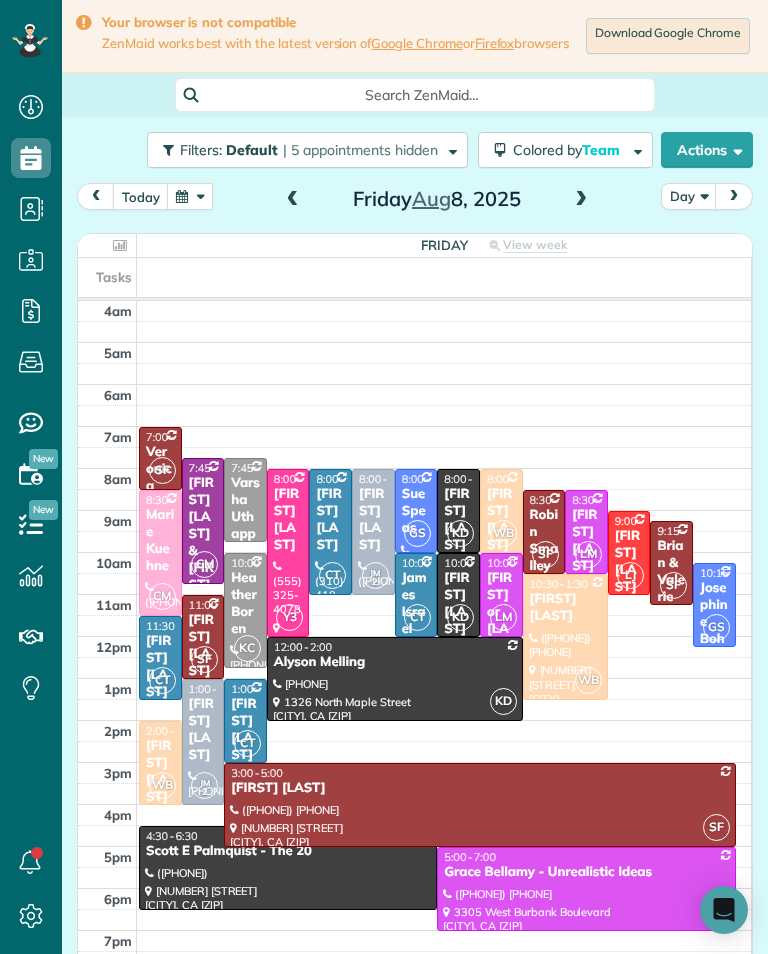 click on "[FIRST] [LAST]" at bounding box center (373, 520) 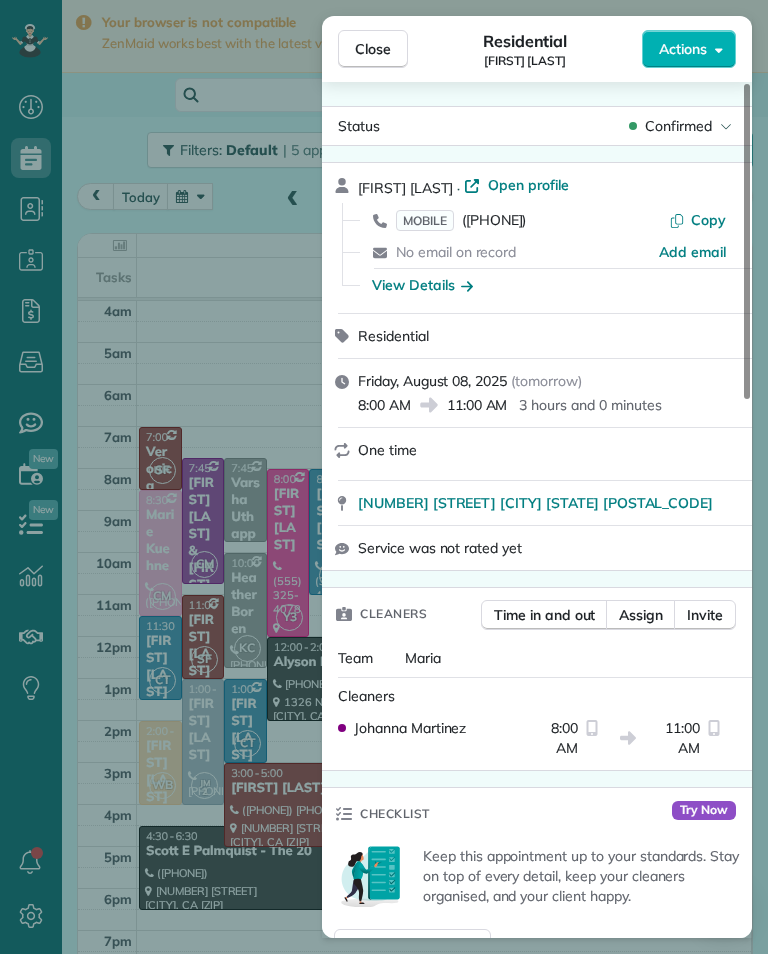 click on "([PHONE])" at bounding box center (494, 220) 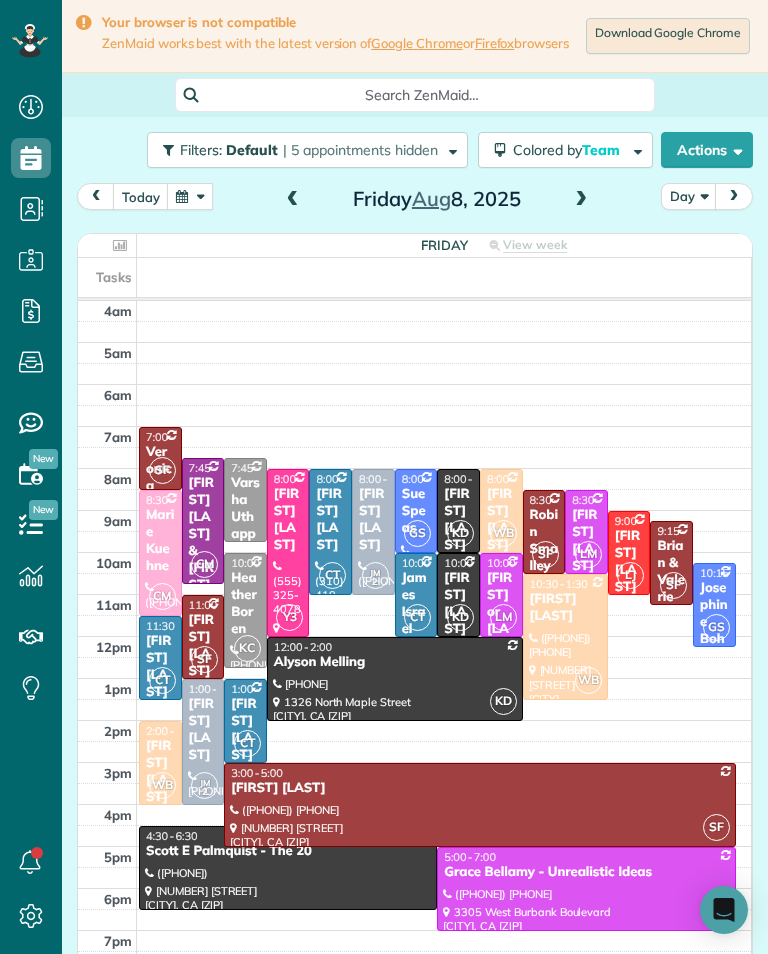 click on "[FIRST] [LAST]" at bounding box center [203, 730] 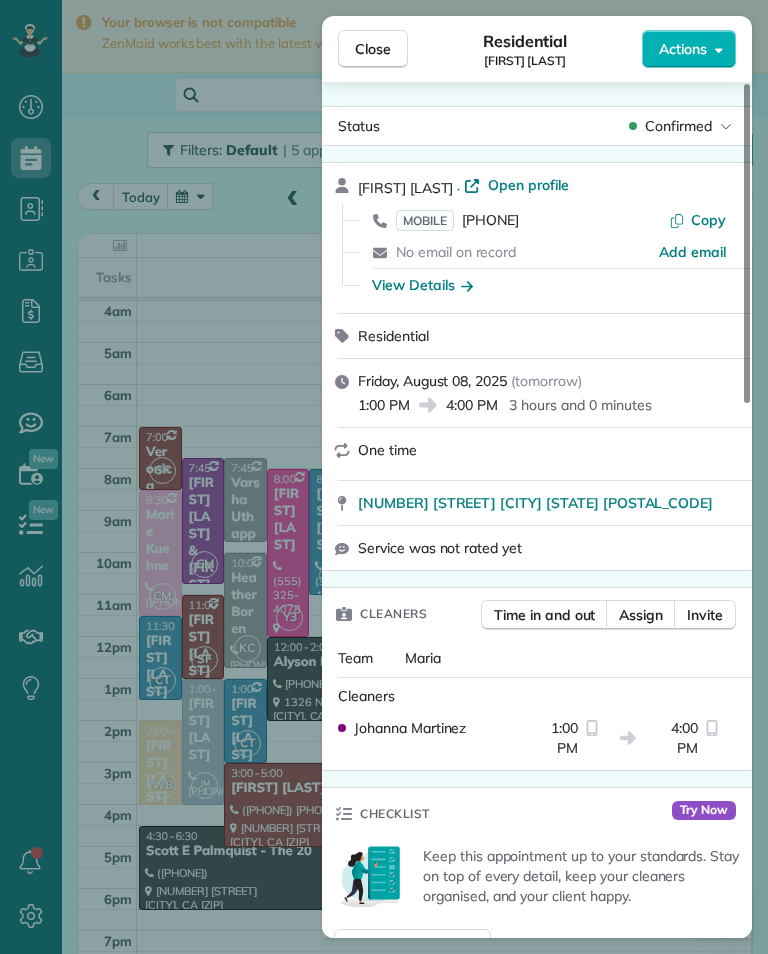 click on "No email on record" at bounding box center (527, 252) 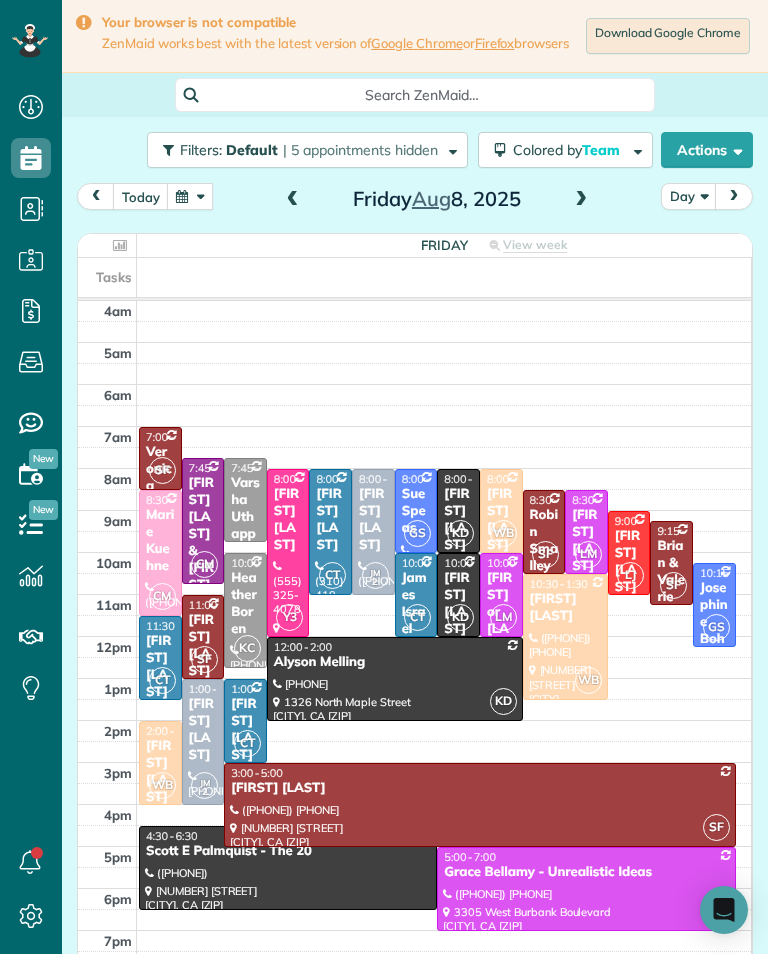 click on "[FIRST] [LAST] & [FIRST] [LAST]" at bounding box center (203, 551) 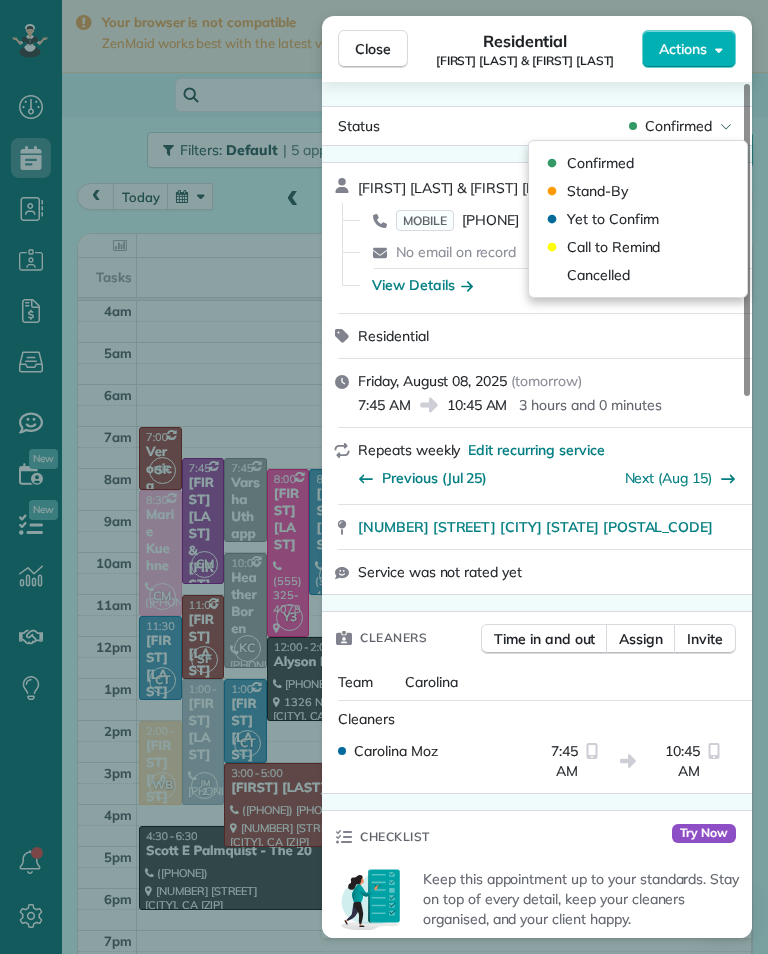 click on "Cancelled" at bounding box center (638, 275) 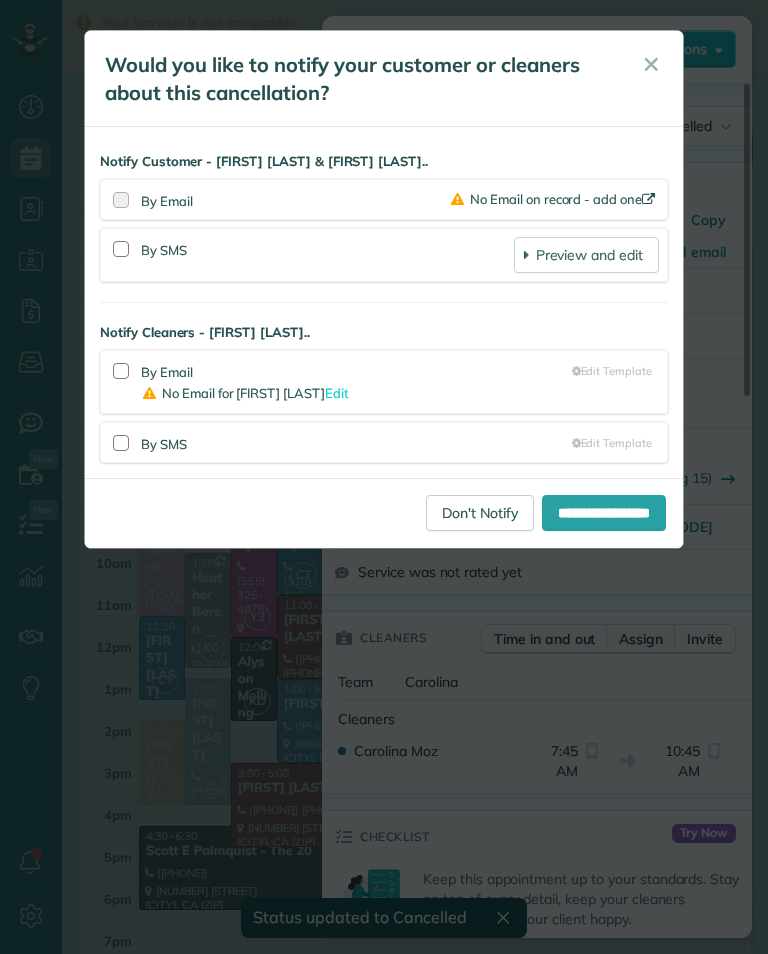 click on "Don't Notify" at bounding box center [480, 513] 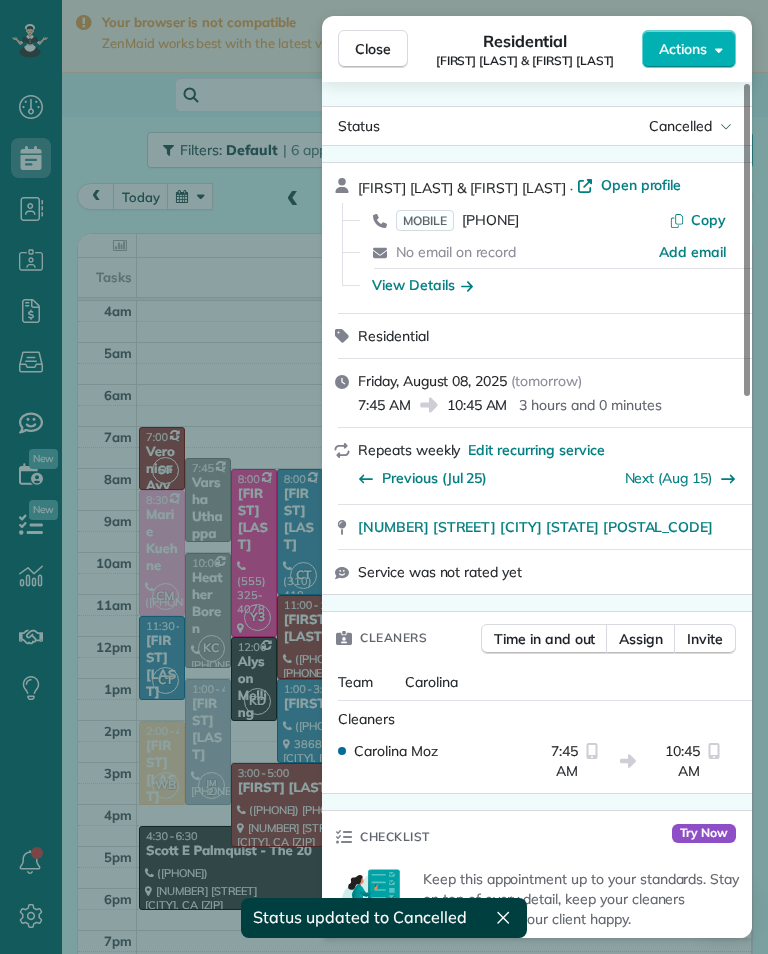 click on "Close Residential [FIRST] [LAST] & [FIRST] [LAST] Actions Status Cancelled [FIRST] [LAST] & [FIRST] [LAST] · Open profile MOBILE ([PHONE]) Copy No email on record Add email View Details Residential [DATE] ( tomorrow ) [TIME] [TIME] [DURATION] Repeats weekly Edit recurring service Previous ([DATE]) Next ([DATE]) [NUMBER] [STREET] [CITY] [STATE] Service was not rated yet Cleaners Time in and out Assign Invite Team Carolina Cleaners Carolina   Moz [TIME] [TIME] Checklist Try Now Keep this appointment up to your standards. Stay on top of every detail, keep your cleaners organised, and your client happy. Assign a checklist Watch a 5 min demo Billing Billing actions Service Service Price (1x $[PRICE]) $[PRICE] Add an item Overcharge $[PRICE] Discount $[PRICE] Coupon discount - Primary tax - Secondary tax - Total appointment price $[PRICE] Tips collected $[PRICE] Unpaid Mark as paid Total including tip $[PRICE] Get paid online in no-time! Charge customer credit card Key # - Notes 0" at bounding box center (384, 477) 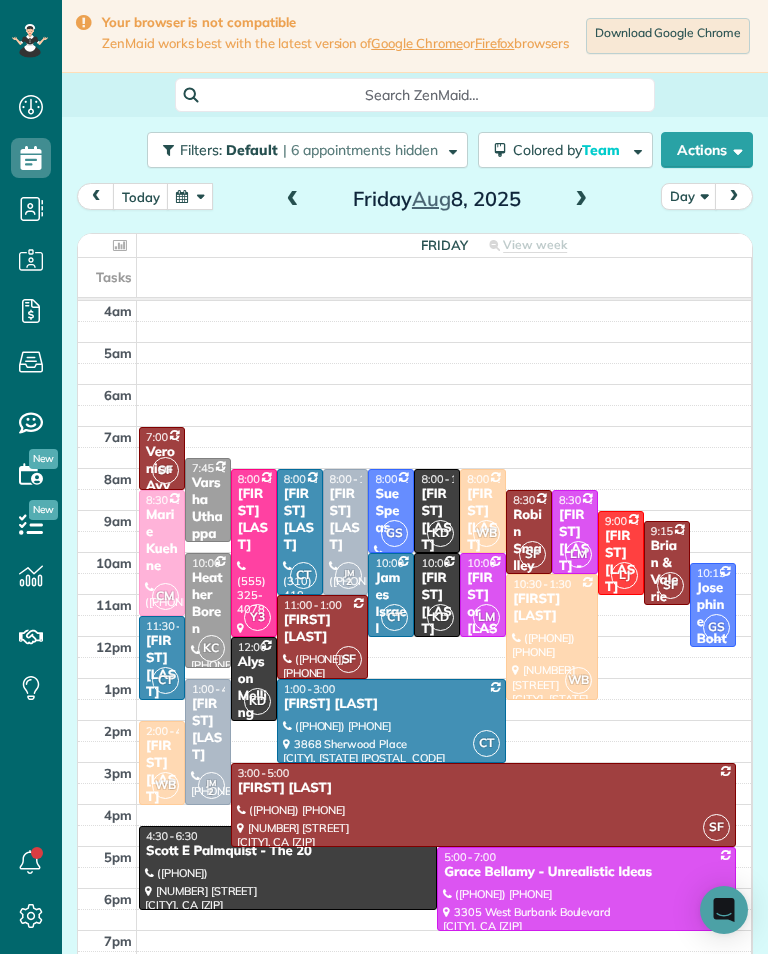 click at bounding box center (552, 637) 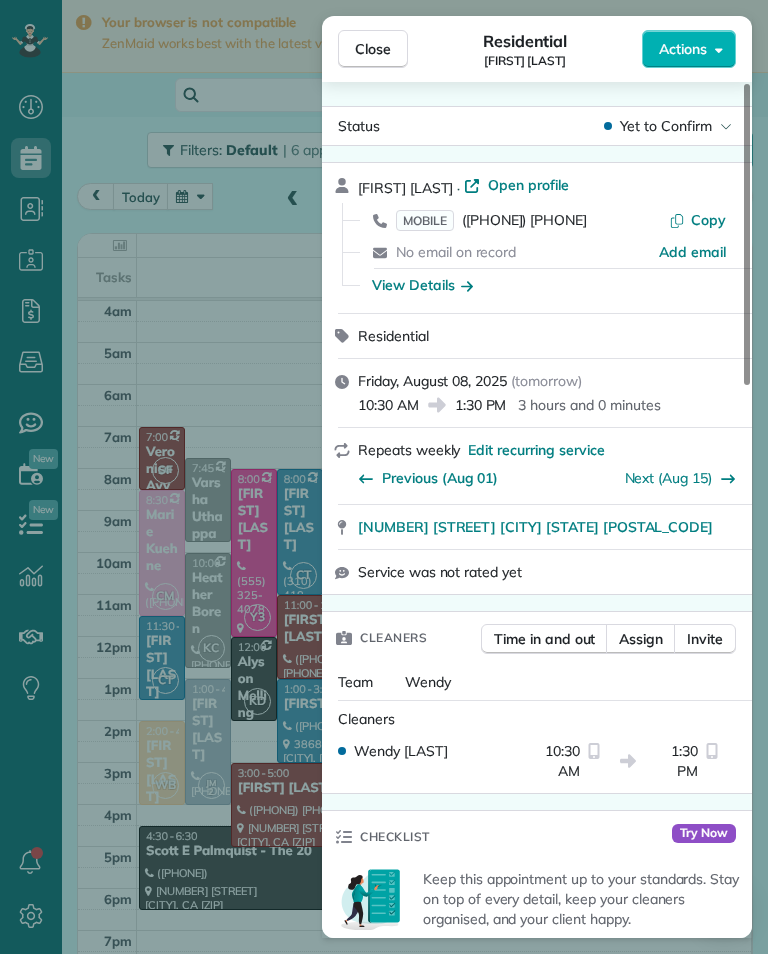 click on "([PHONE]) [PHONE]" at bounding box center [524, 220] 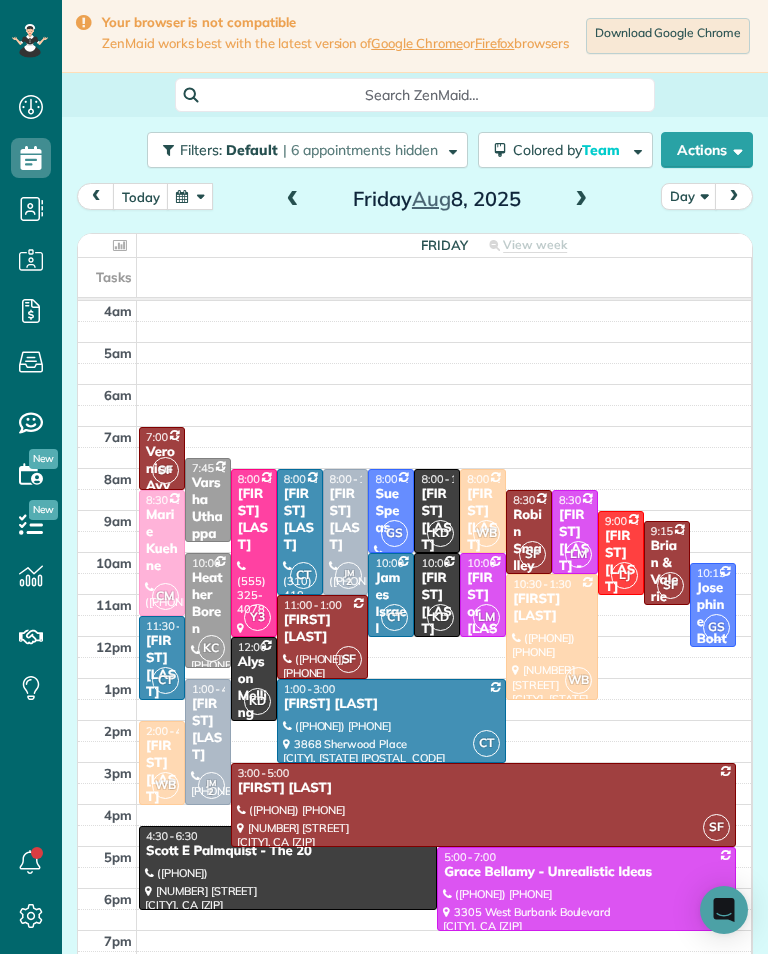 click on "[FIRST] [LAST]" at bounding box center [483, 520] 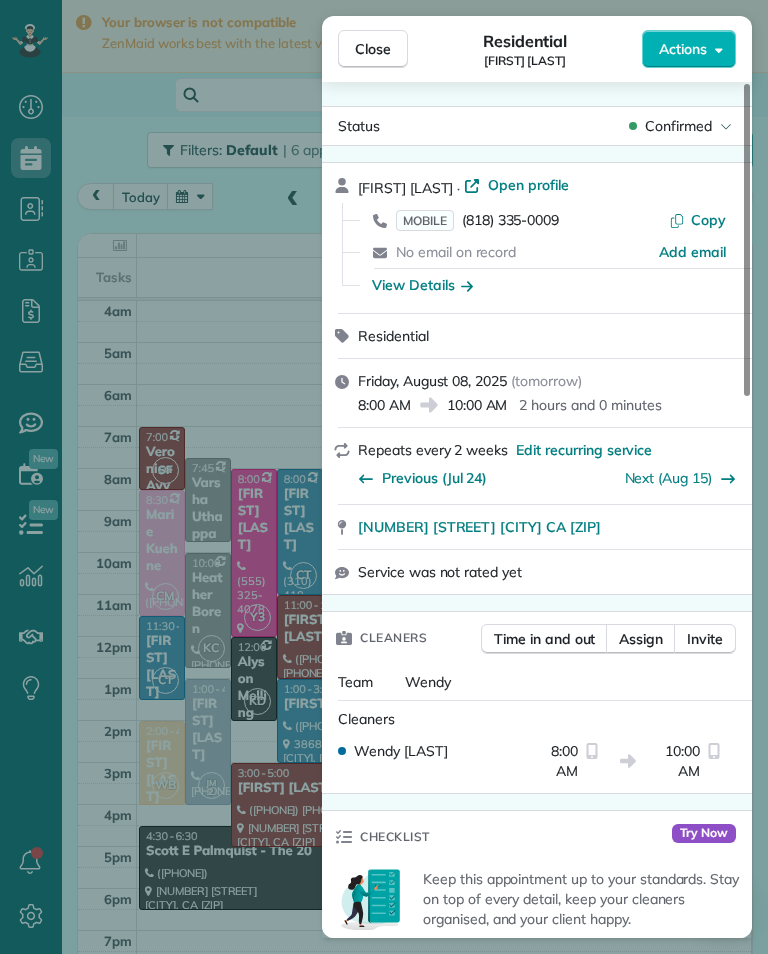 click on "(818) 335-0009" at bounding box center (510, 220) 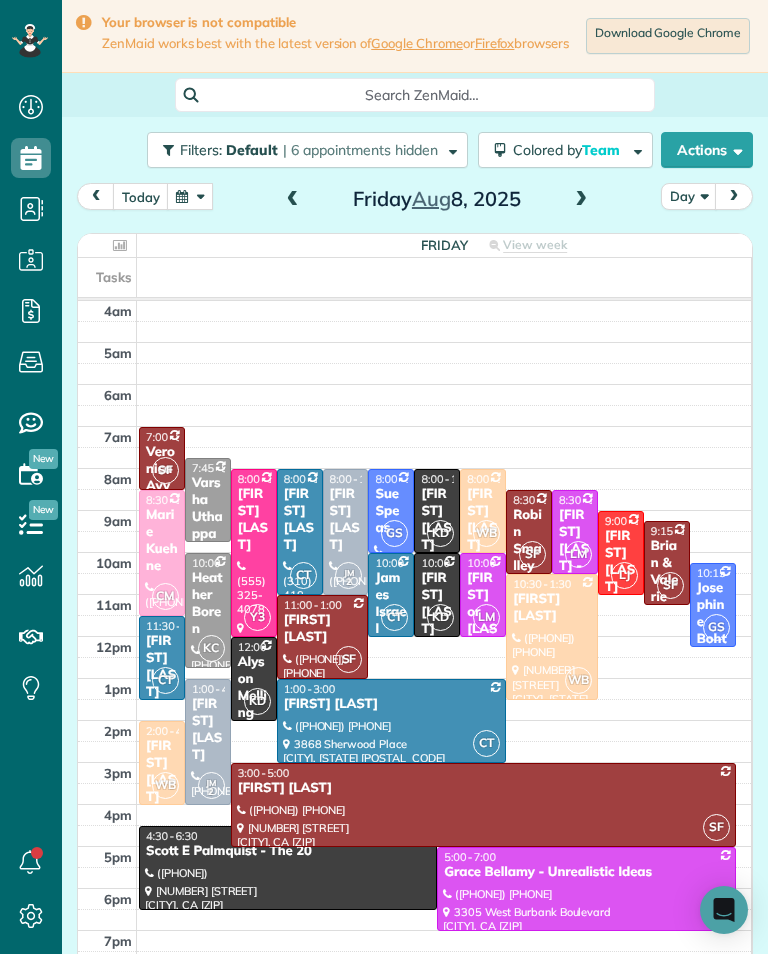click on "Marie Kuehne" at bounding box center [162, 541] 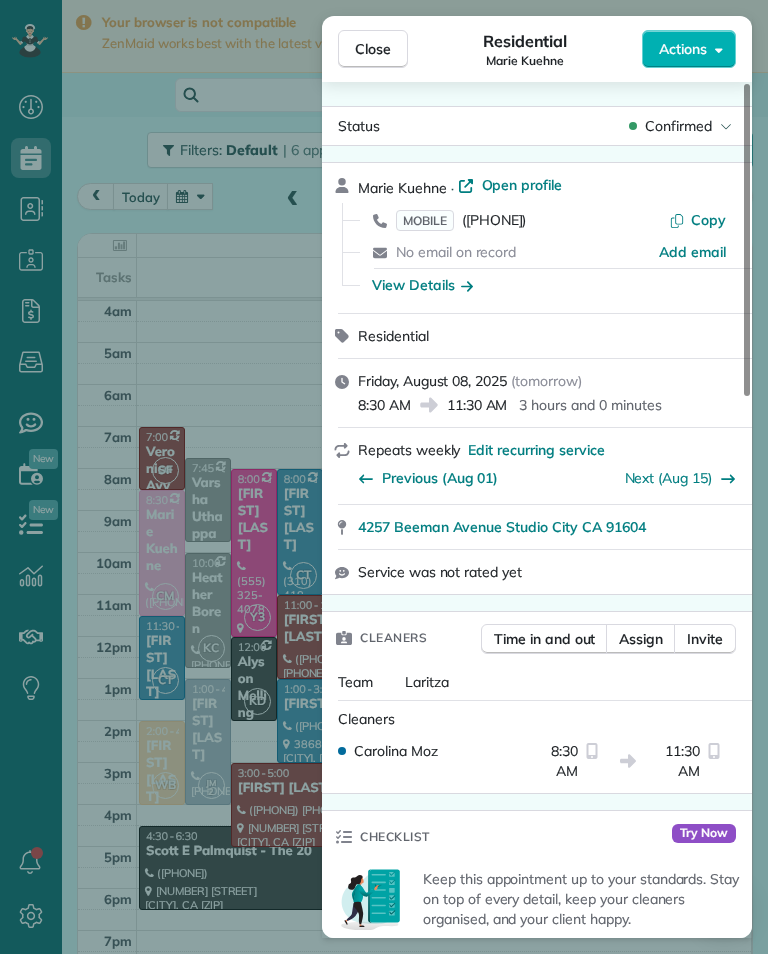 click on "([PHONE])" at bounding box center (494, 220) 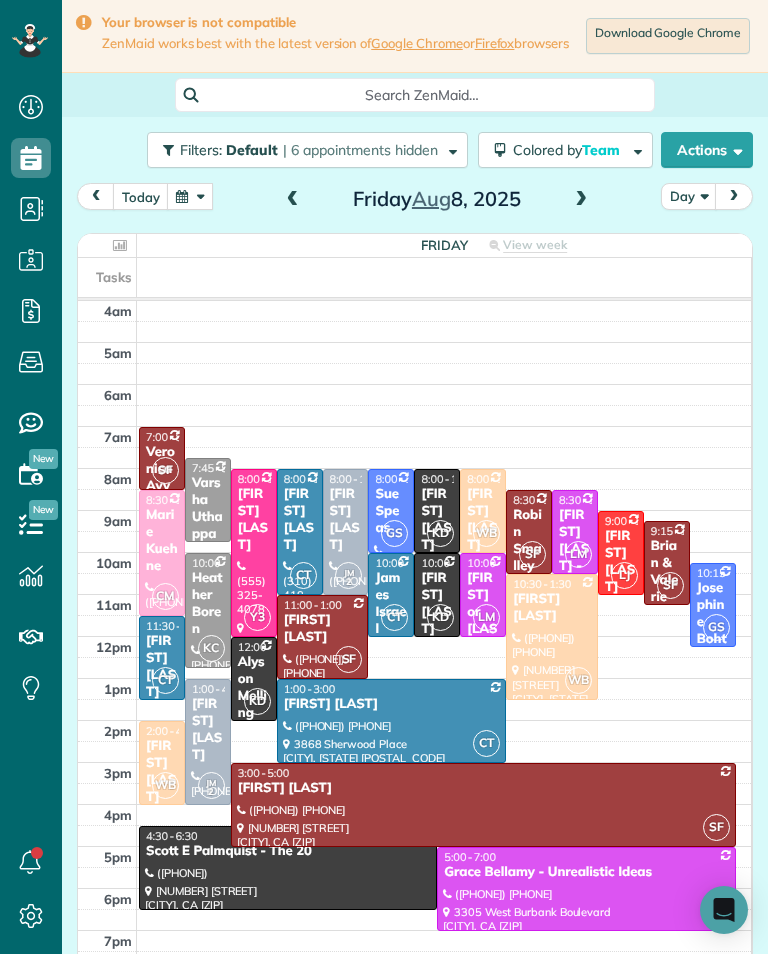click at bounding box center [288, 868] 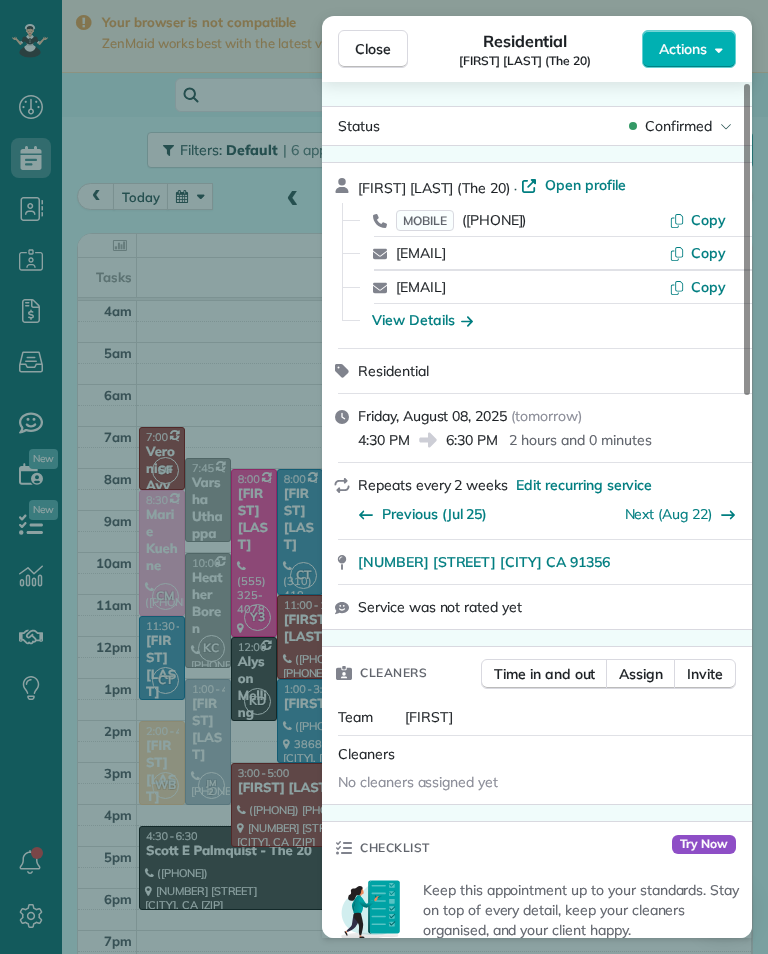 click on "([PHONE])" at bounding box center (494, 220) 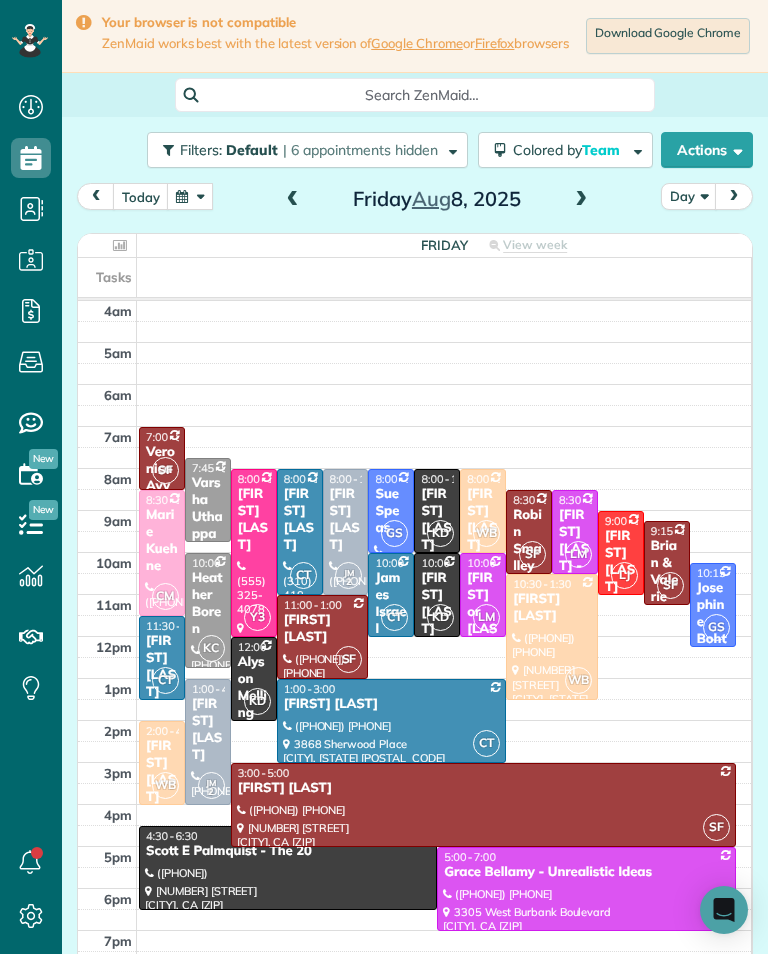 scroll, scrollTop: 985, scrollLeft: 62, axis: both 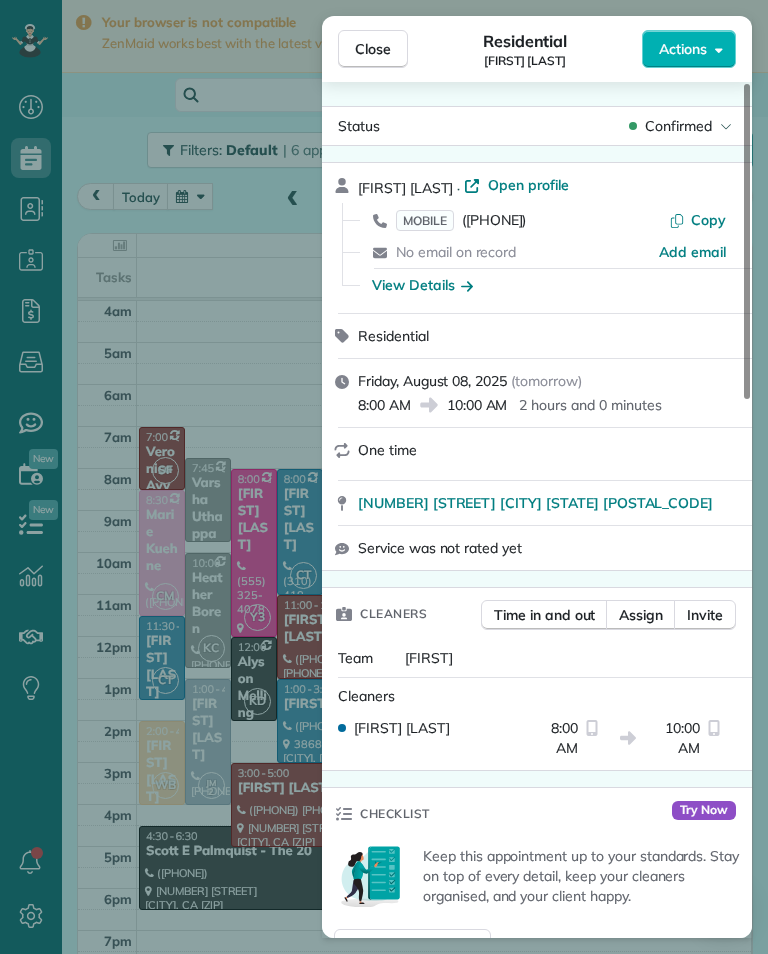 click on "([PHONE])" at bounding box center [494, 220] 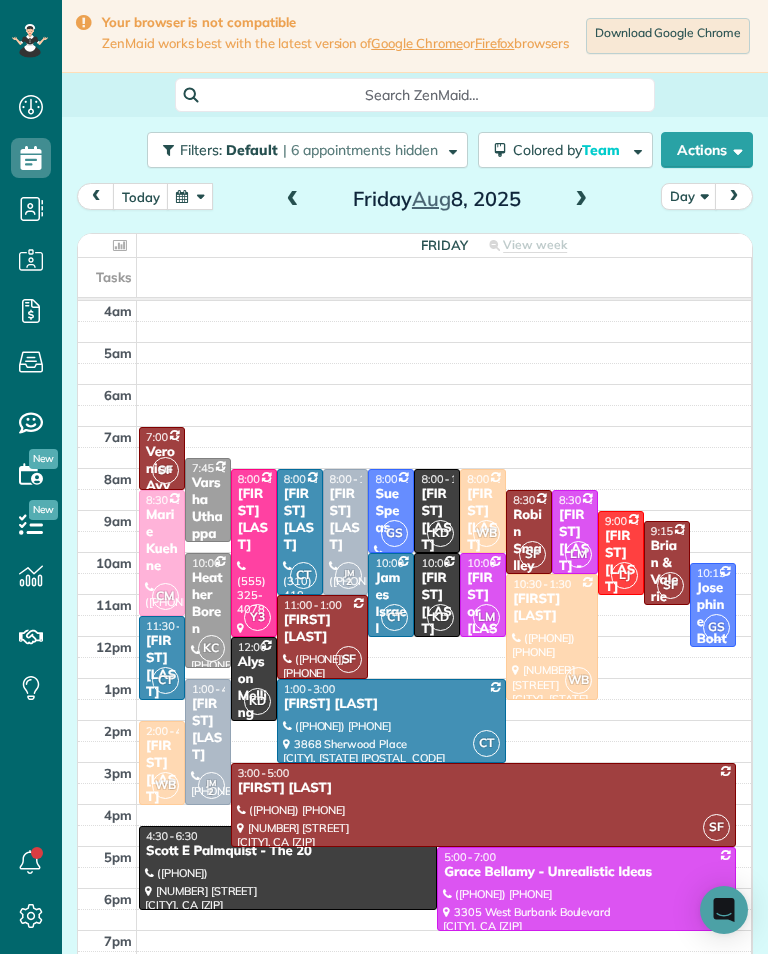 click on "[FIRST] [LAST]" at bounding box center [437, 604] 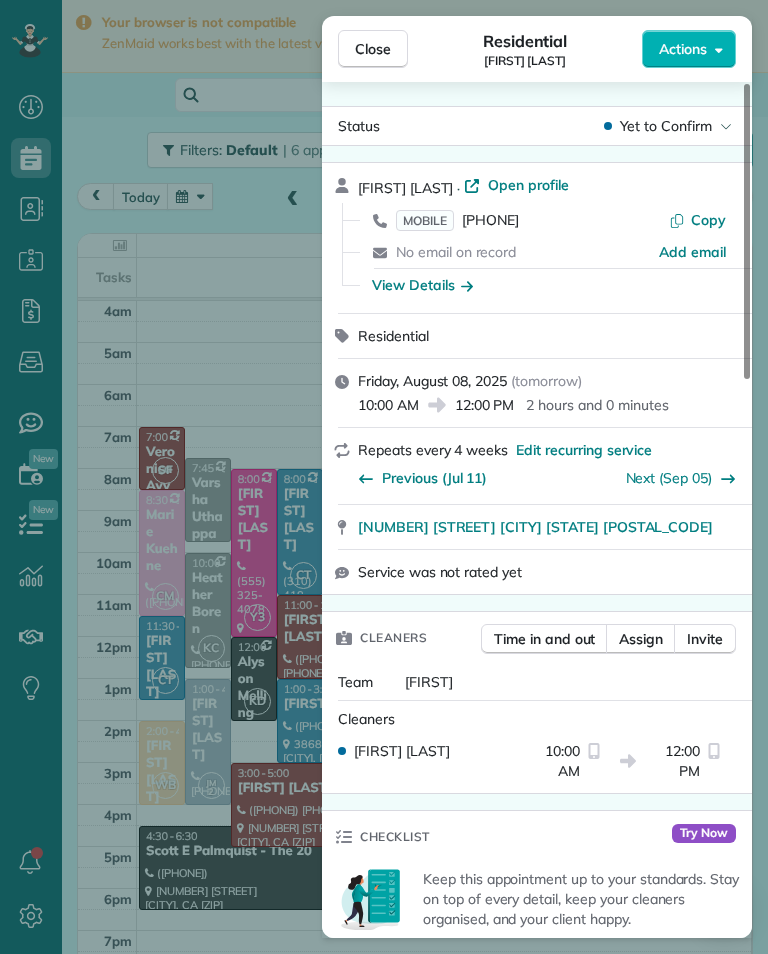 click on "[PHONE]" at bounding box center (490, 220) 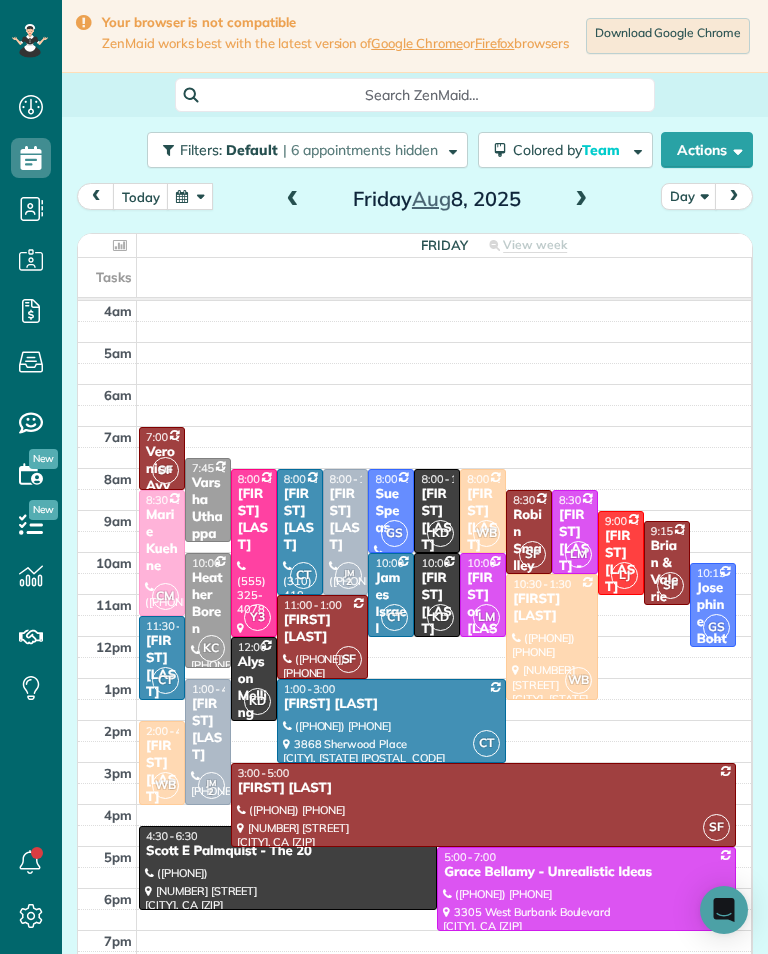 scroll, scrollTop: 985, scrollLeft: 62, axis: both 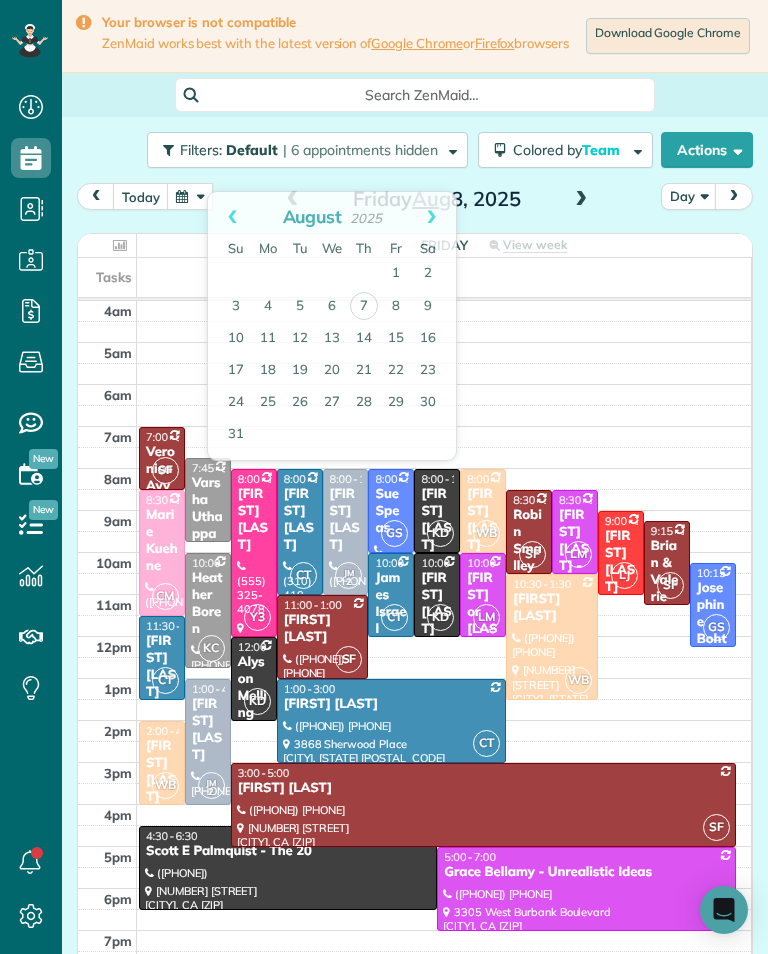 click at bounding box center (190, 196) 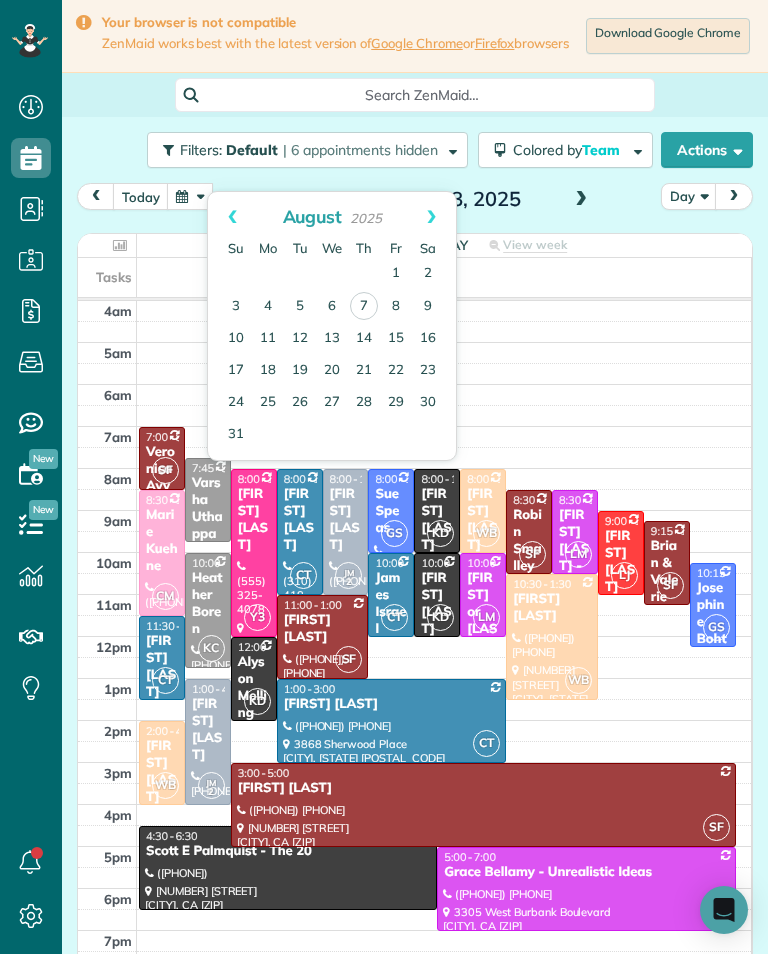 click on "14" at bounding box center [364, 339] 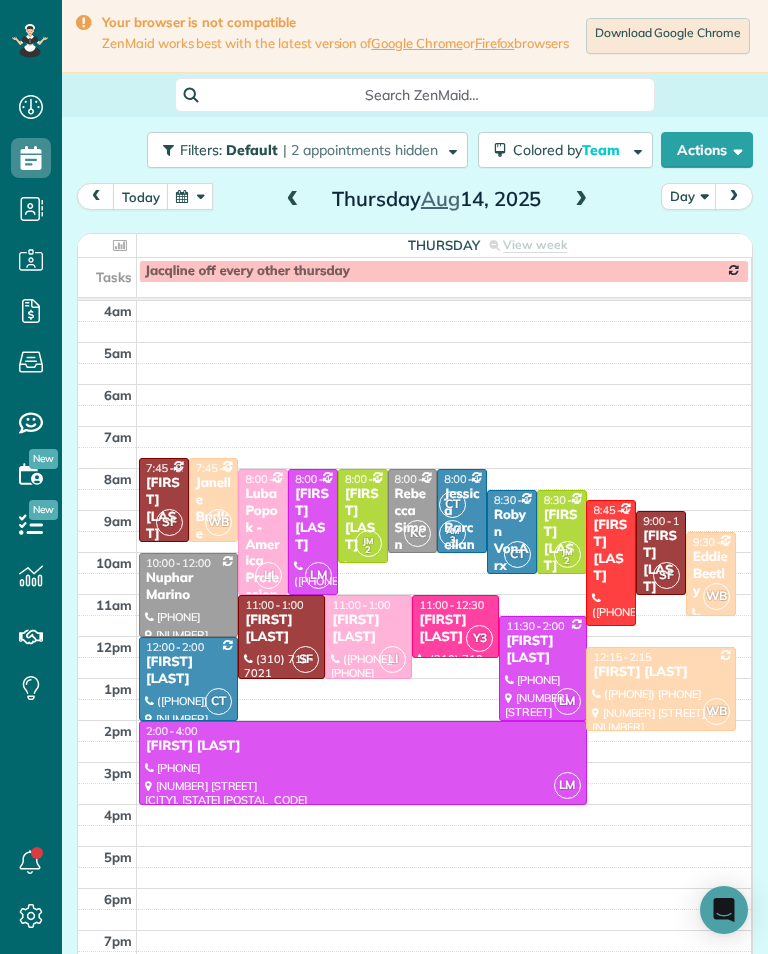 click at bounding box center [190, 196] 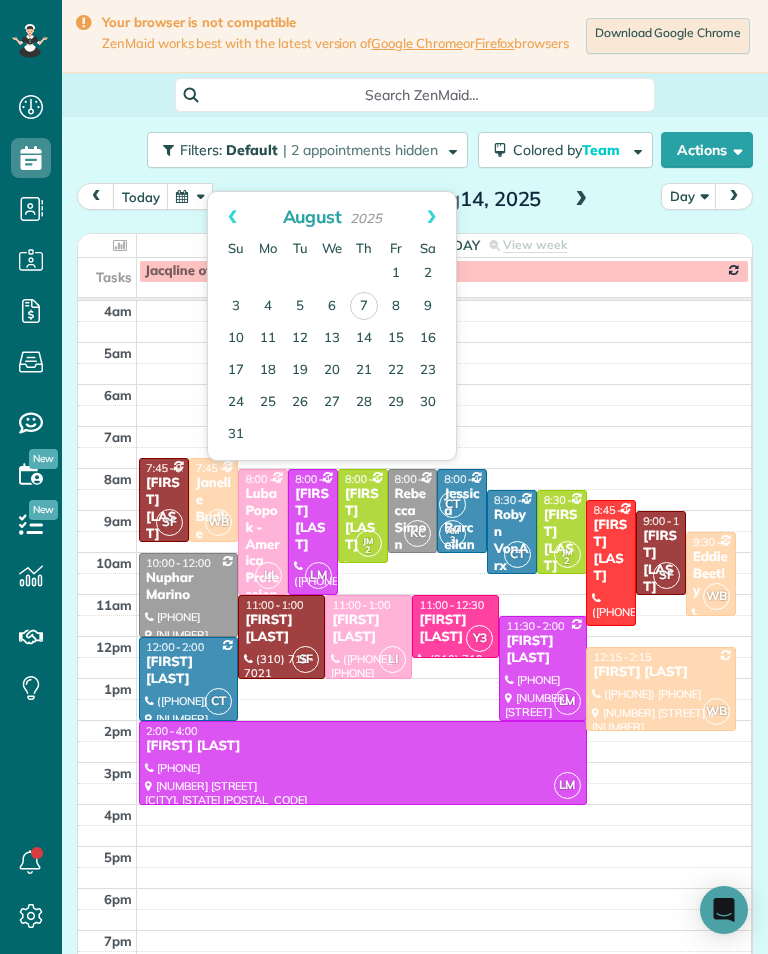 click on "8" at bounding box center (396, 307) 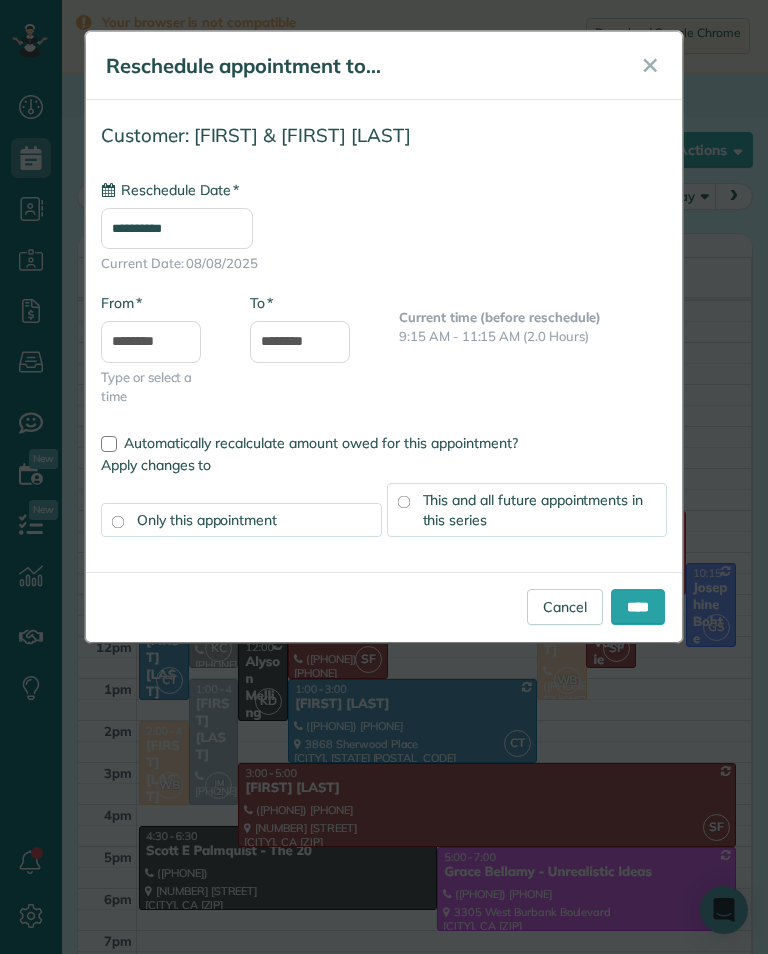 click on "**********" at bounding box center [177, 228] 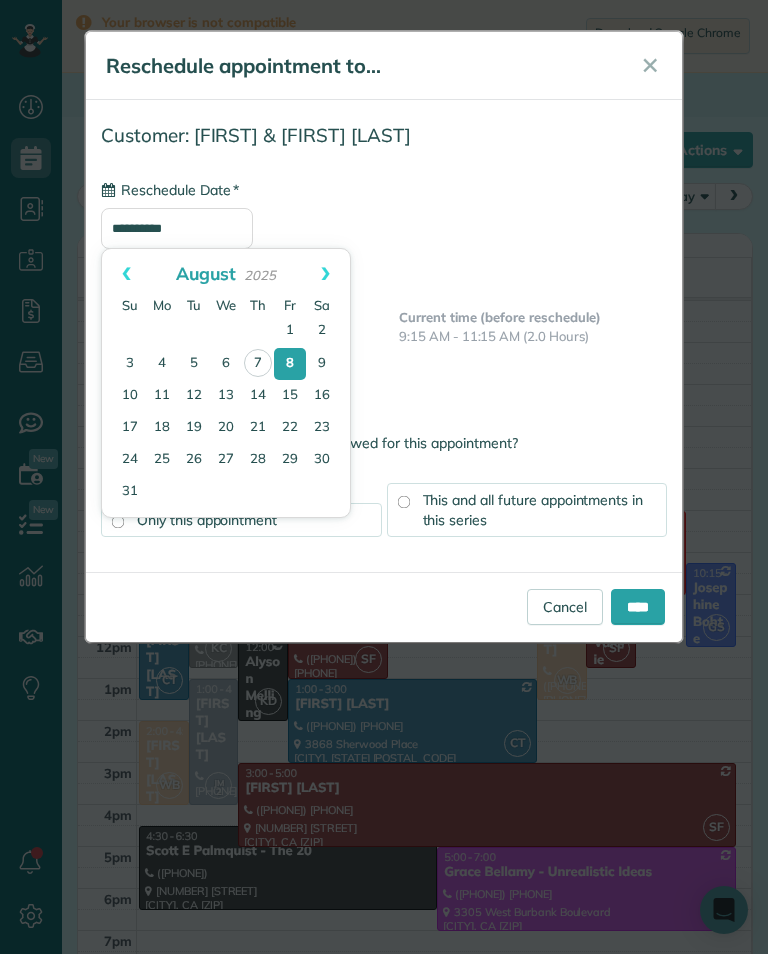 click on "14" at bounding box center (258, 396) 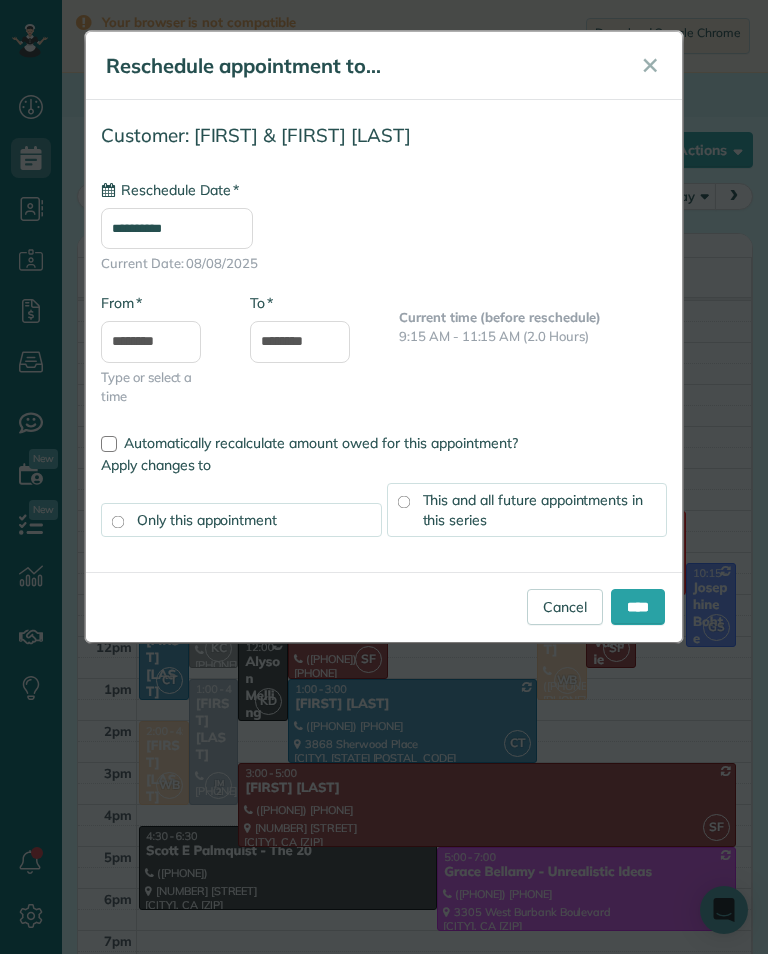 click on "****" at bounding box center [638, 607] 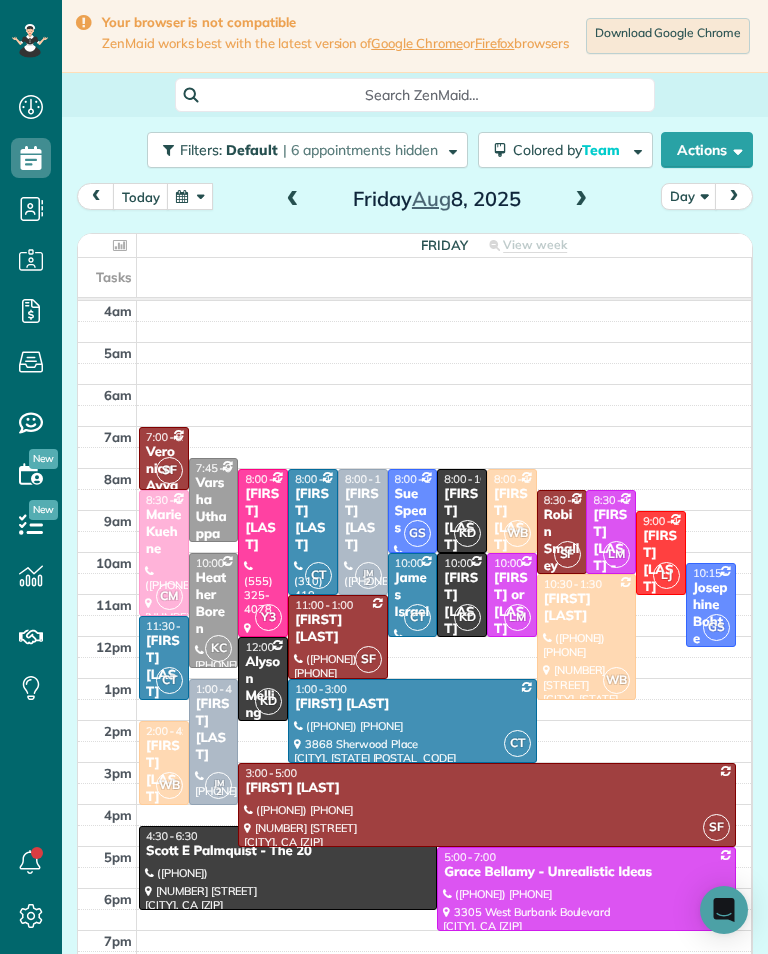 scroll, scrollTop: 985, scrollLeft: 62, axis: both 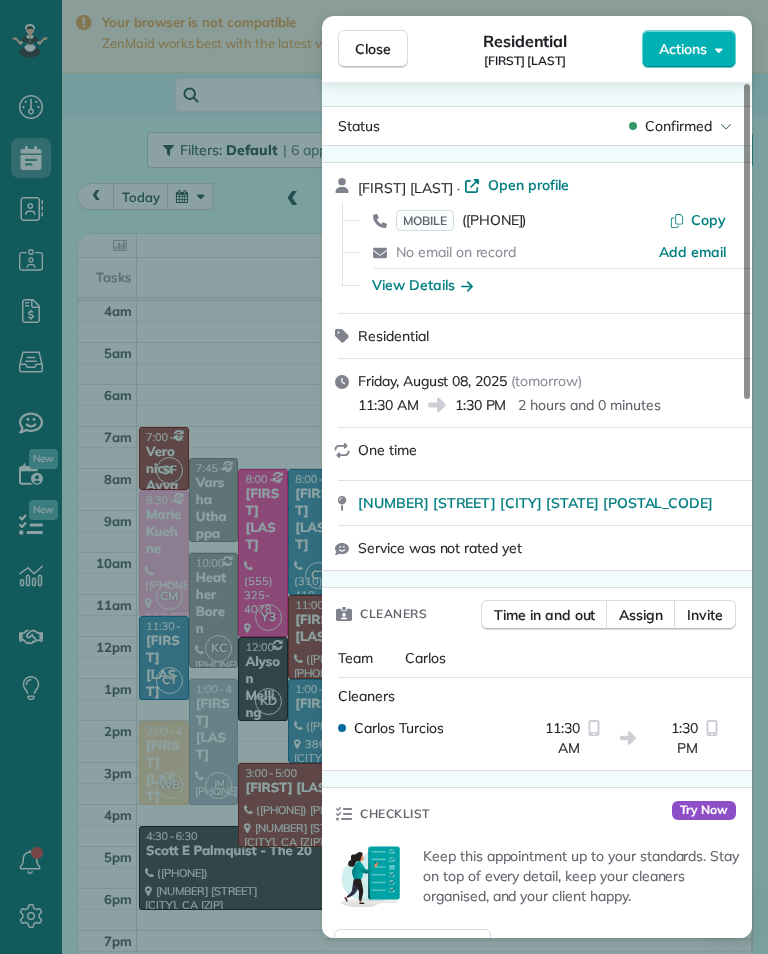 click on "([PHONE])" at bounding box center [494, 220] 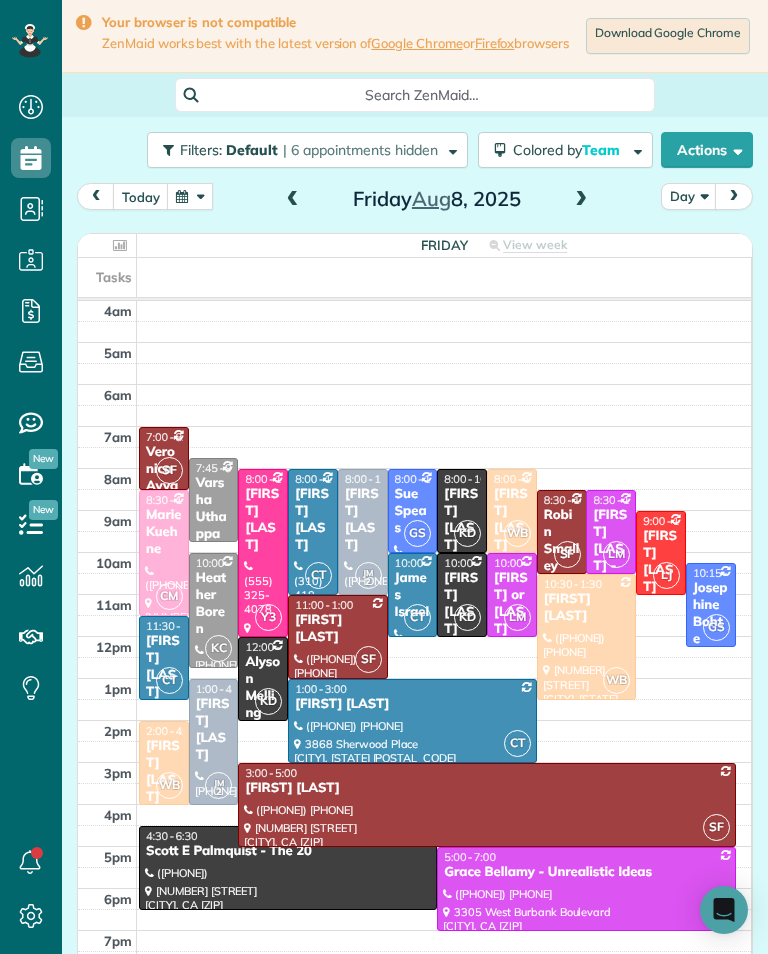 click on "James Israel" at bounding box center [413, 595] 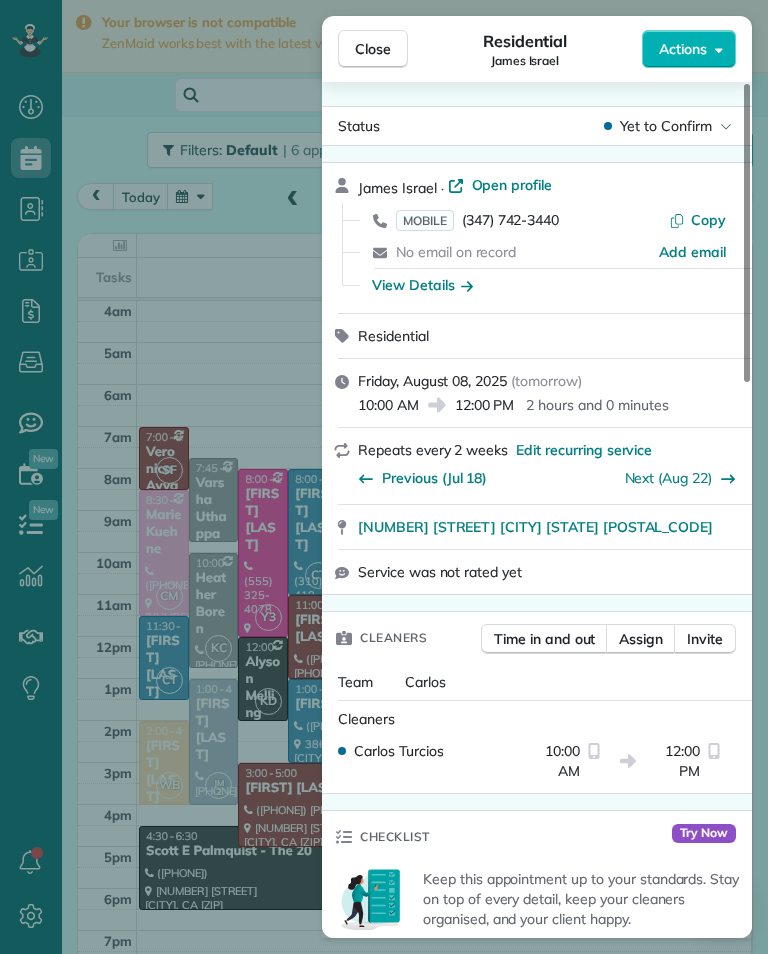 click on "(347) 742-3440" at bounding box center (510, 220) 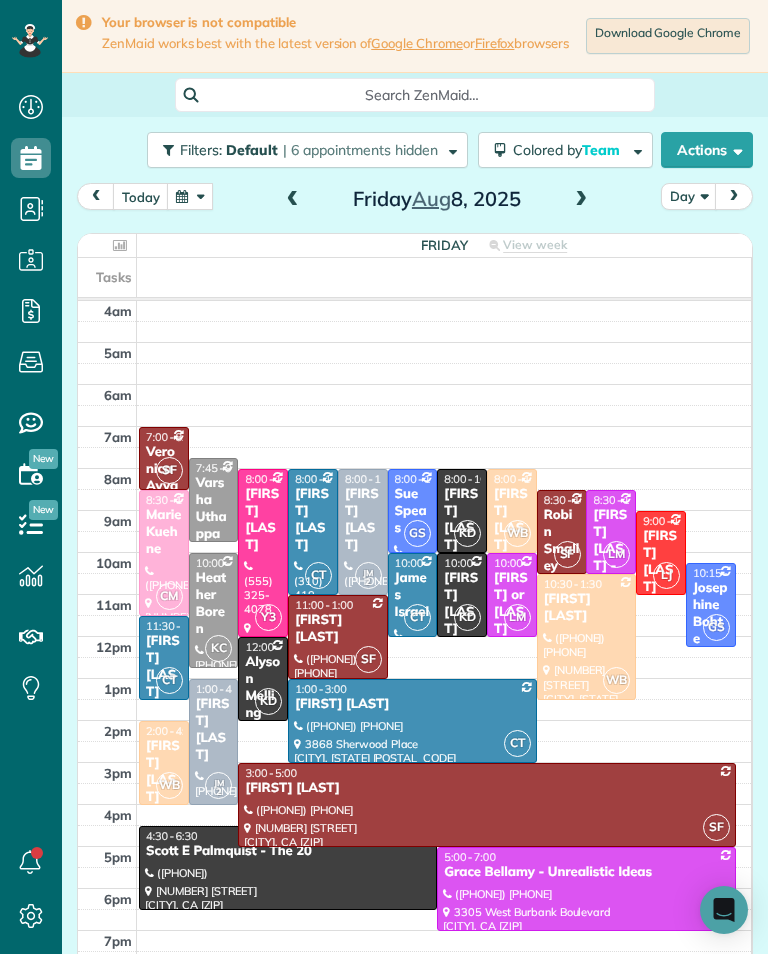 click on "[FIRST] [LAST]" at bounding box center (214, 730) 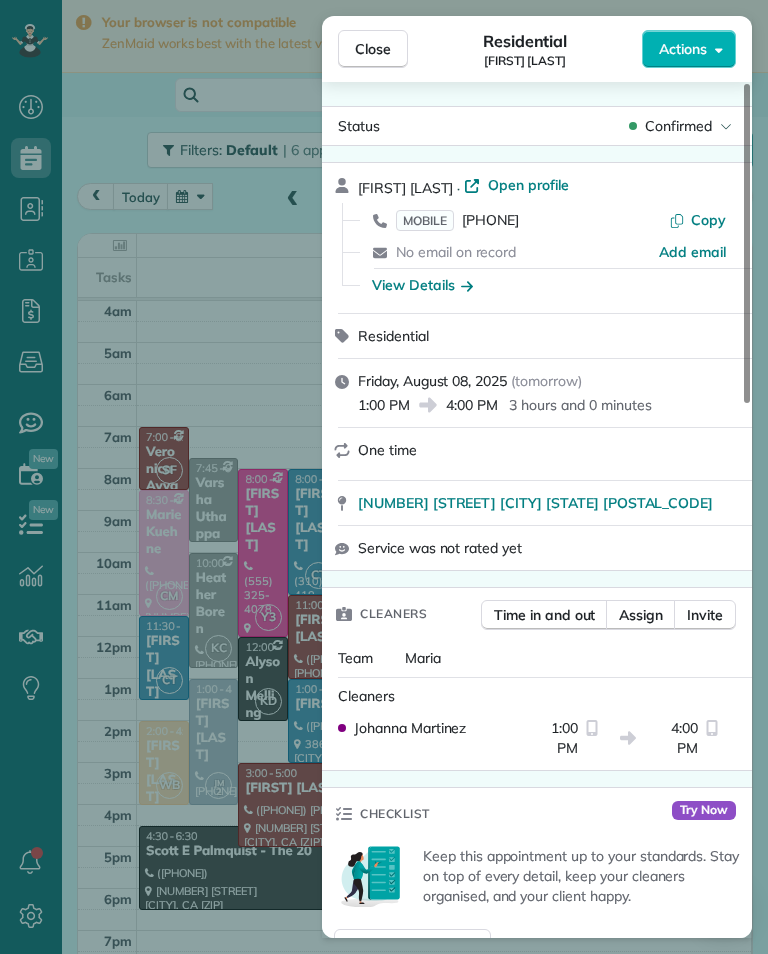 click on "MOBILE ([PHONE])" at bounding box center [457, 220] 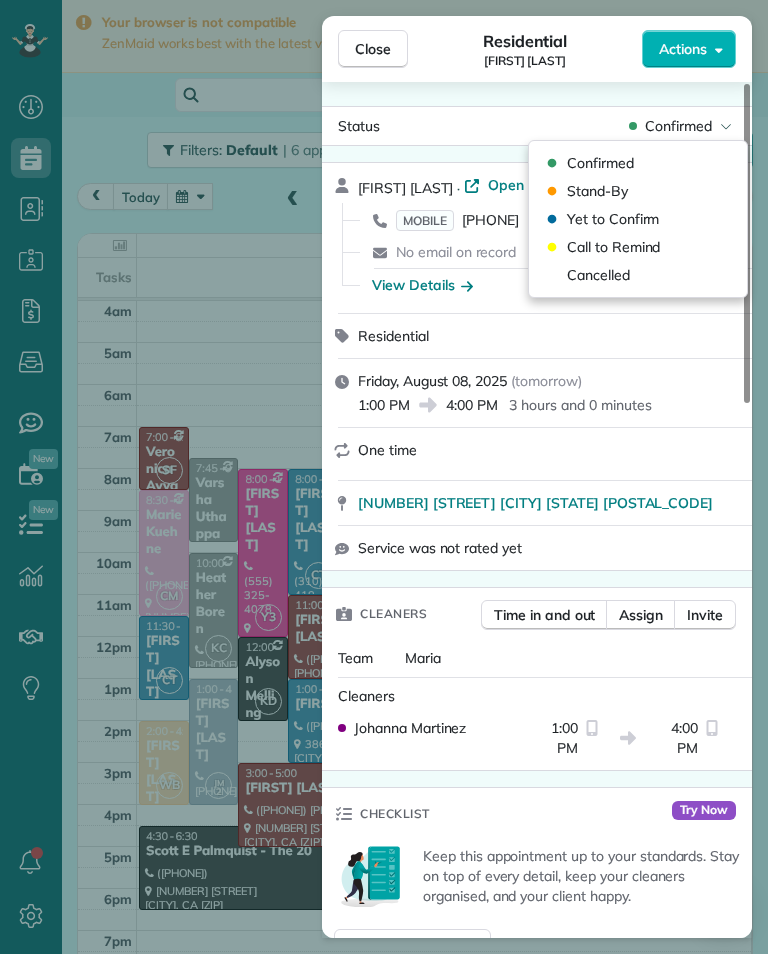click on "Cancelled" at bounding box center (638, 275) 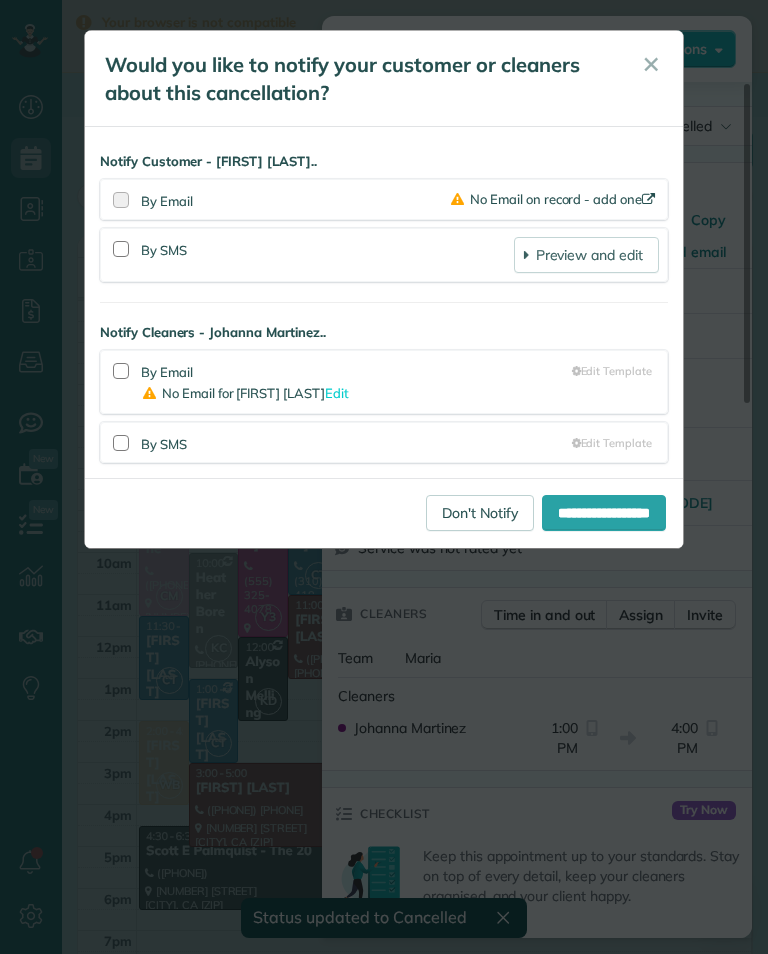 click on "Don't Notify" at bounding box center (480, 513) 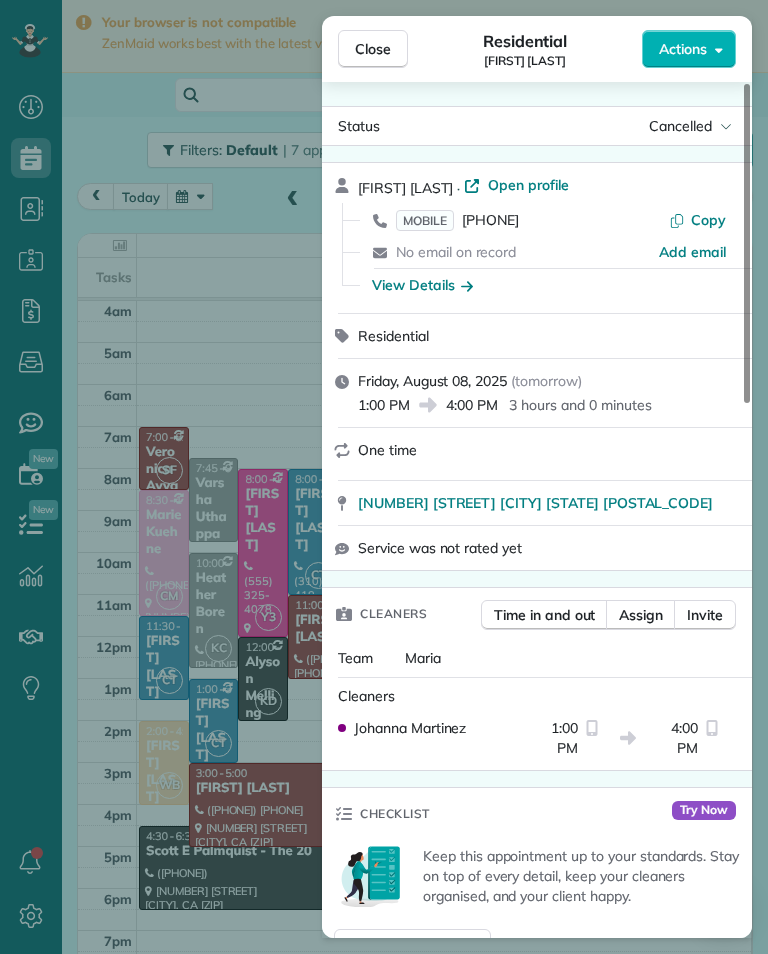 click on "Close Residential [FIRST] [LAST] Actions Status Cancelled [FIRST] [LAST] · Open profile MOBILE ([PHONE]) Copy No email on record Add email View Details Residential Friday, August 08, 2025 ( tomorrow ) 1:00 PM 4:00 PM 3 hours and 0 minutes One time [NUMBER] [STREET] [CITY] CA [ZIP] Service was not rated yet Cleaners Time in and out Assign Invite Team Maria  Cleaners Johanna   Martinez 1:00 PM 4:00 PM Checklist Try Now Keep this appointment up to your standards. Stay on top of every detail, keep your cleaners organised, and your client happy. Assign a checklist Watch a 5 min demo Billing Billing actions Service Add an item Overcharge $0.00 Discount $0.00 Coupon discount - Primary tax - Secondary tax - Total appointment price $0.00 Tips collected $0.00 Mark as paid Total including tip $0.00 Get paid online in no-time! Send an invoice and reward your cleaners with tips Charge customer credit card Appointment custom fields Key # - Work items No work items to display Notes Appointment 0 Customer 0 New note" at bounding box center (384, 477) 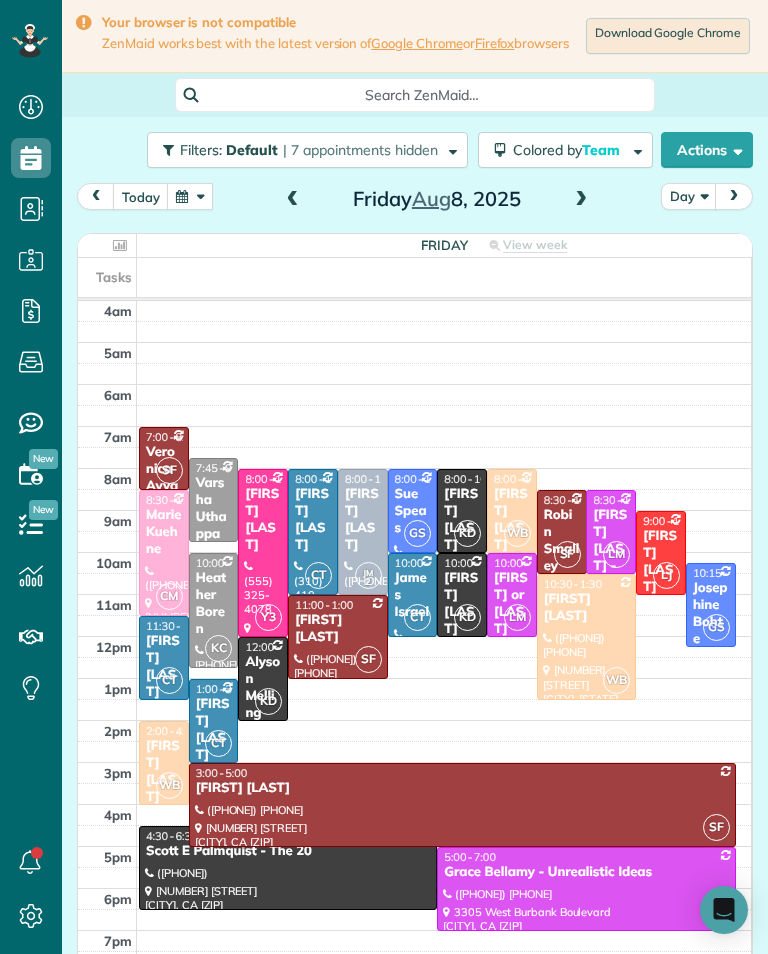 click on "[FIRST] [LAST]" at bounding box center [214, 730] 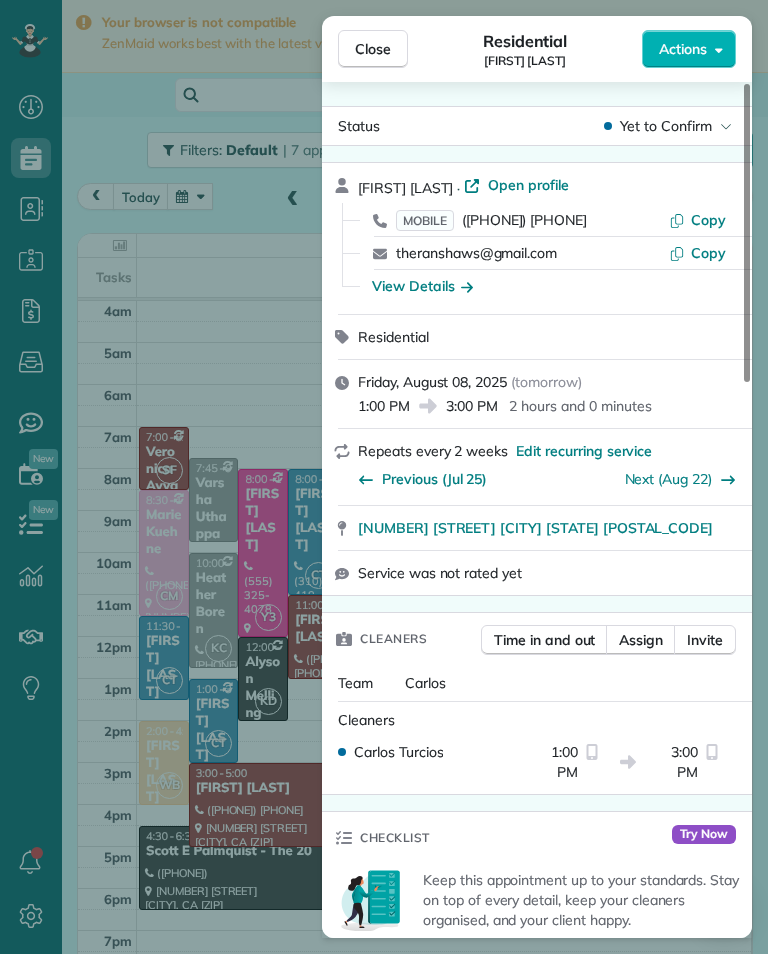 click on "MOBILE ([PHONE])" at bounding box center (491, 220) 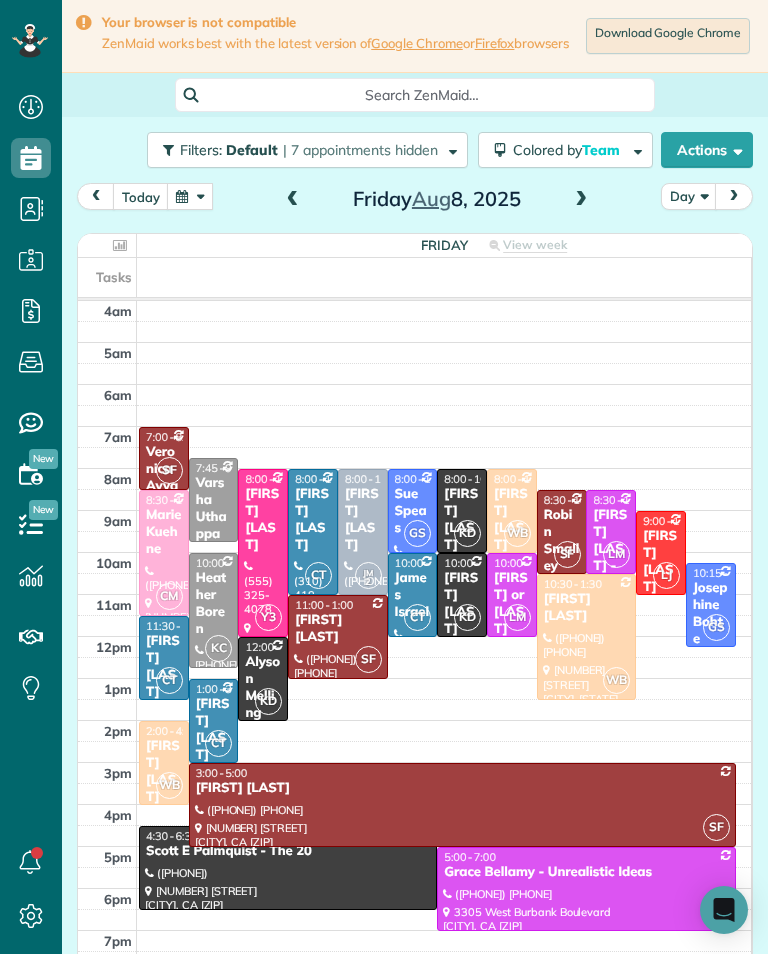 scroll, scrollTop: 985, scrollLeft: 62, axis: both 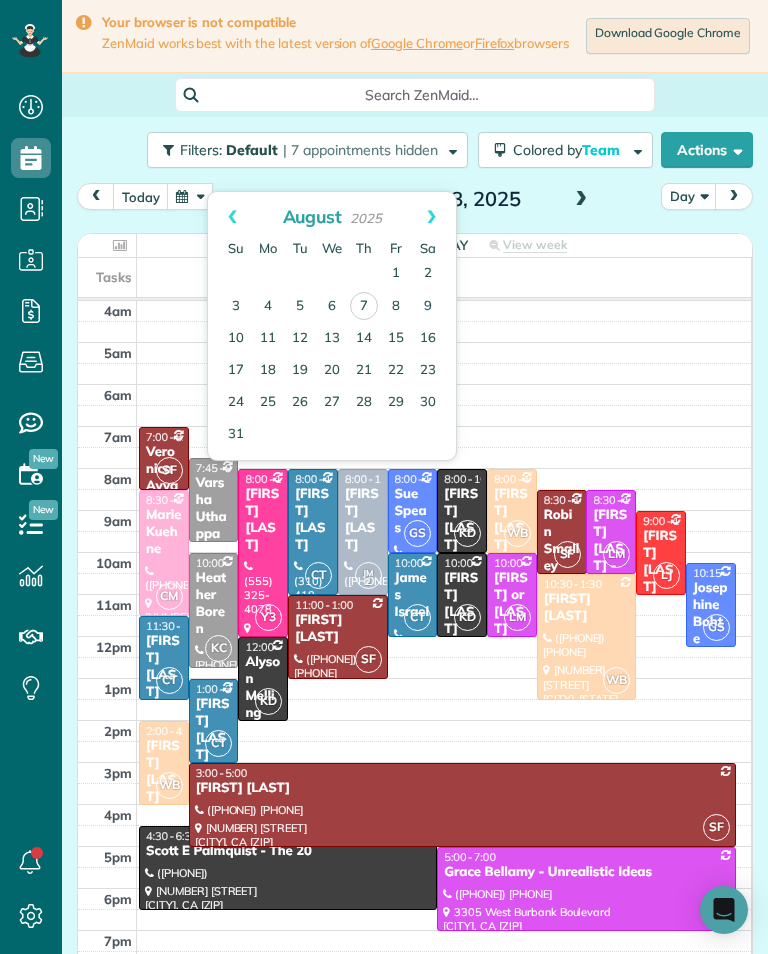 click on "11" at bounding box center (268, 339) 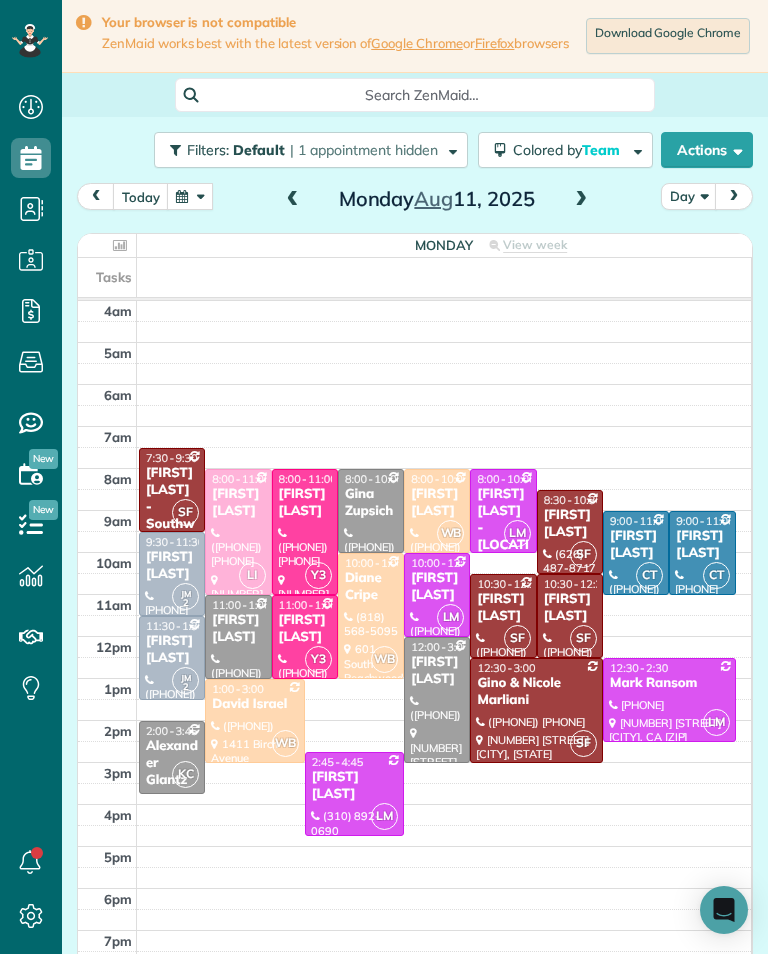 scroll, scrollTop: 985, scrollLeft: 62, axis: both 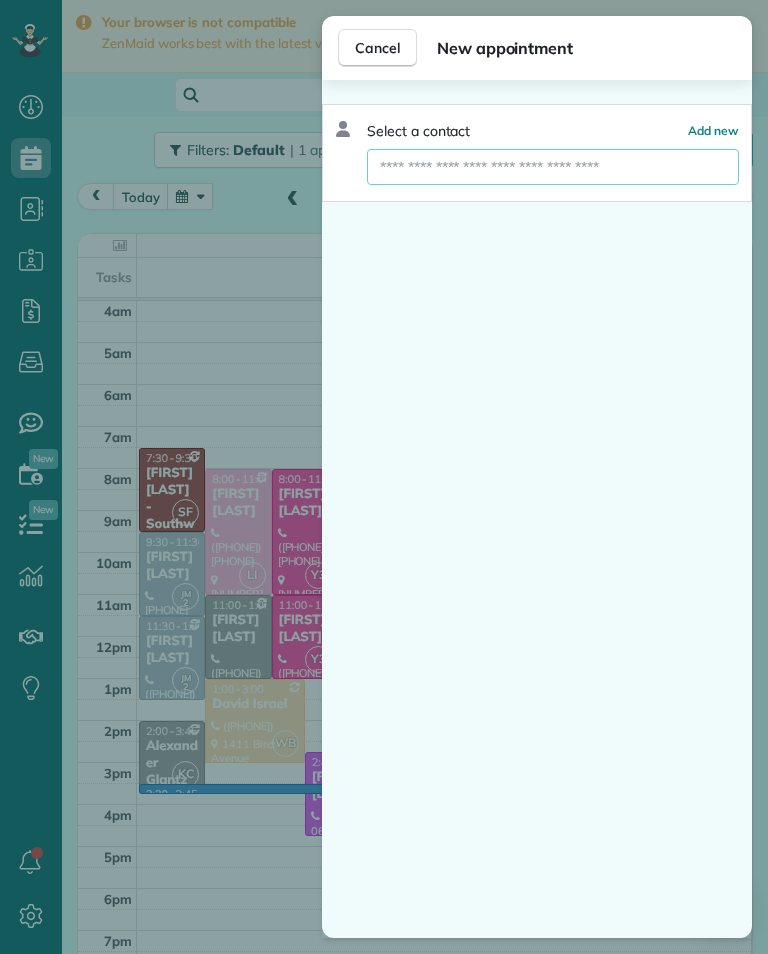 click at bounding box center (553, 167) 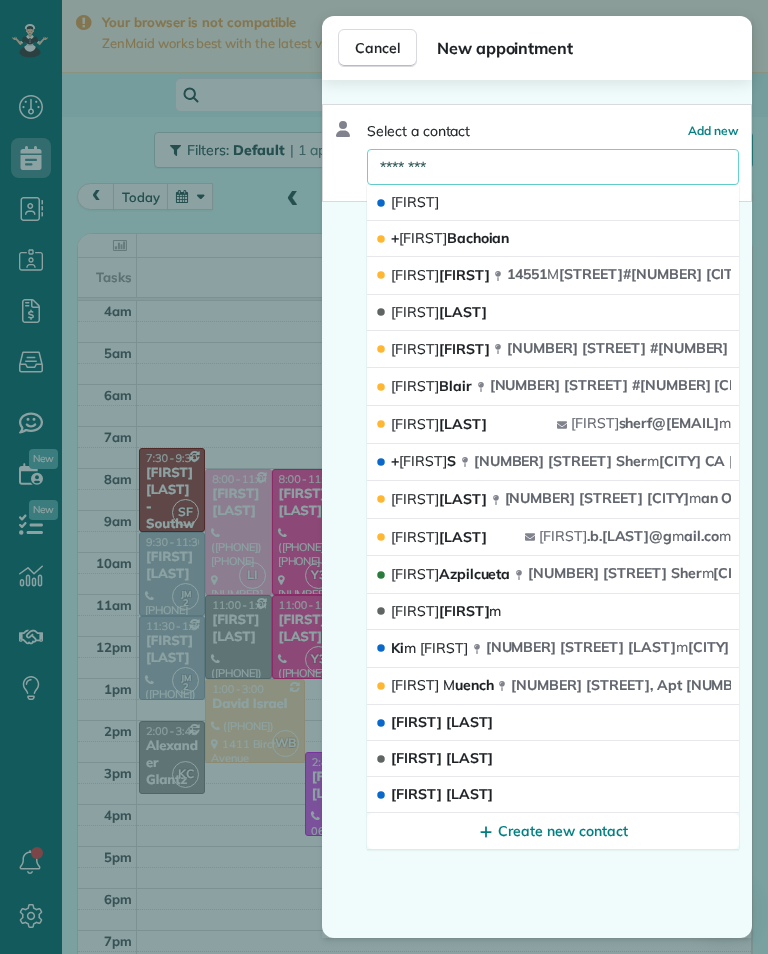 type on "*********" 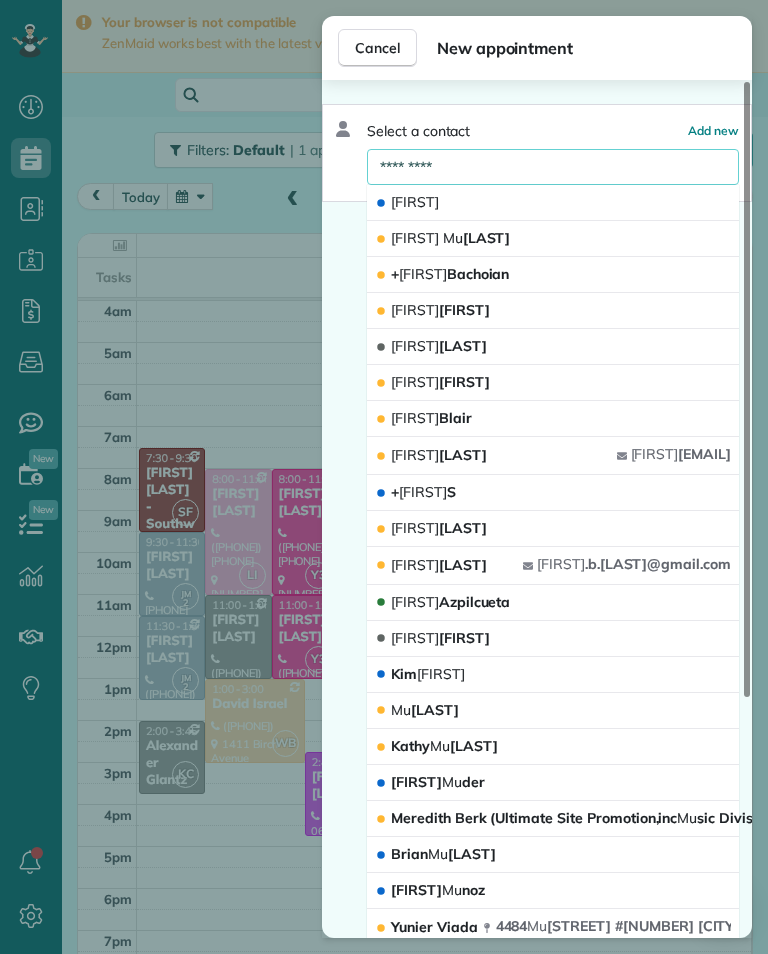 click on "[FIRST]   [LAST]" at bounding box center (553, 239) 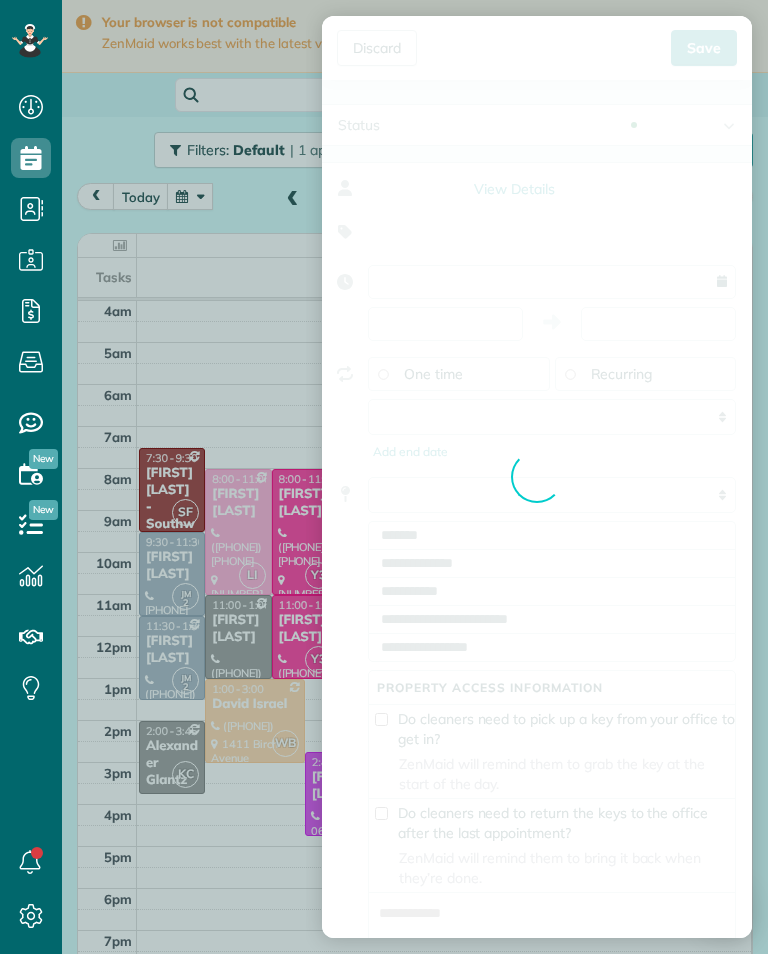 type on "**********" 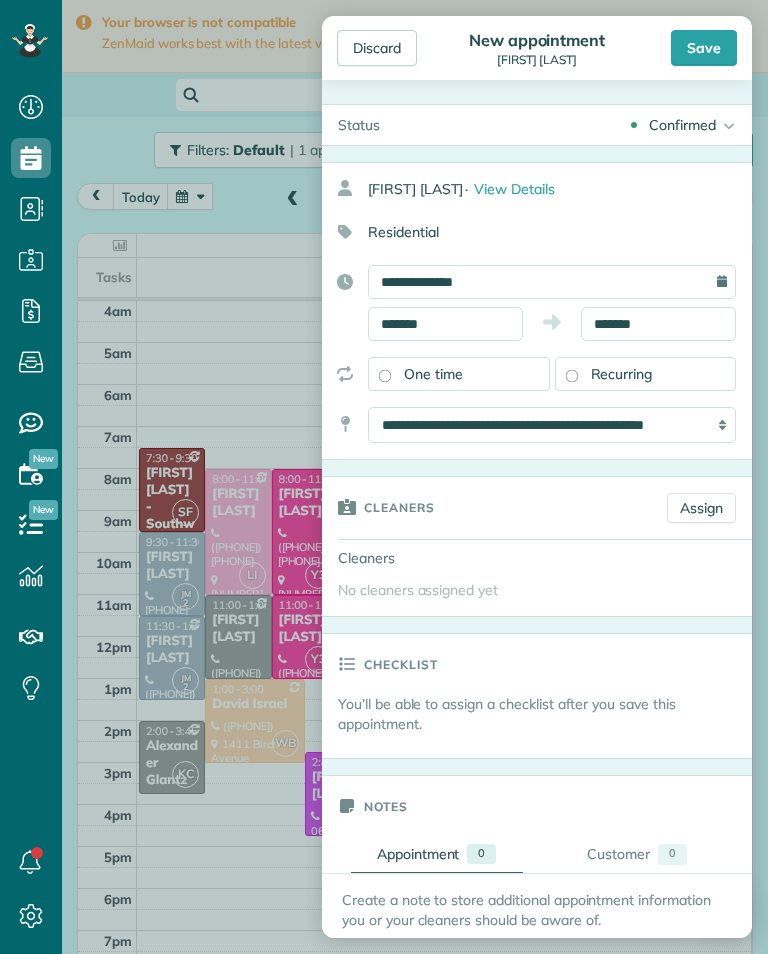 scroll, scrollTop: 985, scrollLeft: 62, axis: both 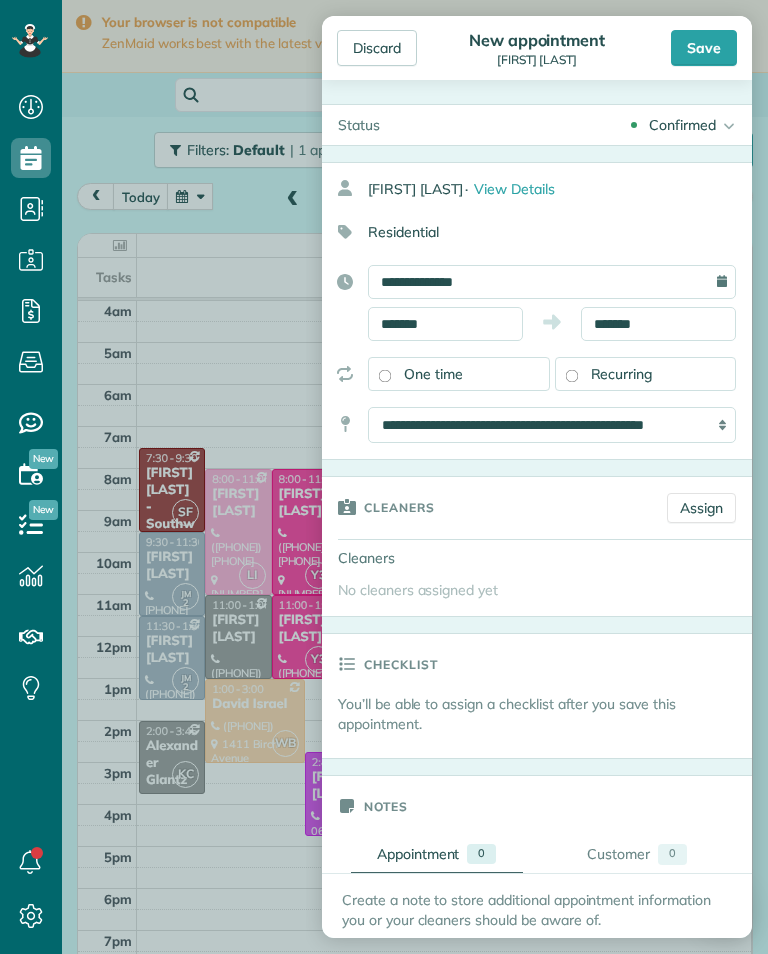 click on "Discard" at bounding box center [377, 48] 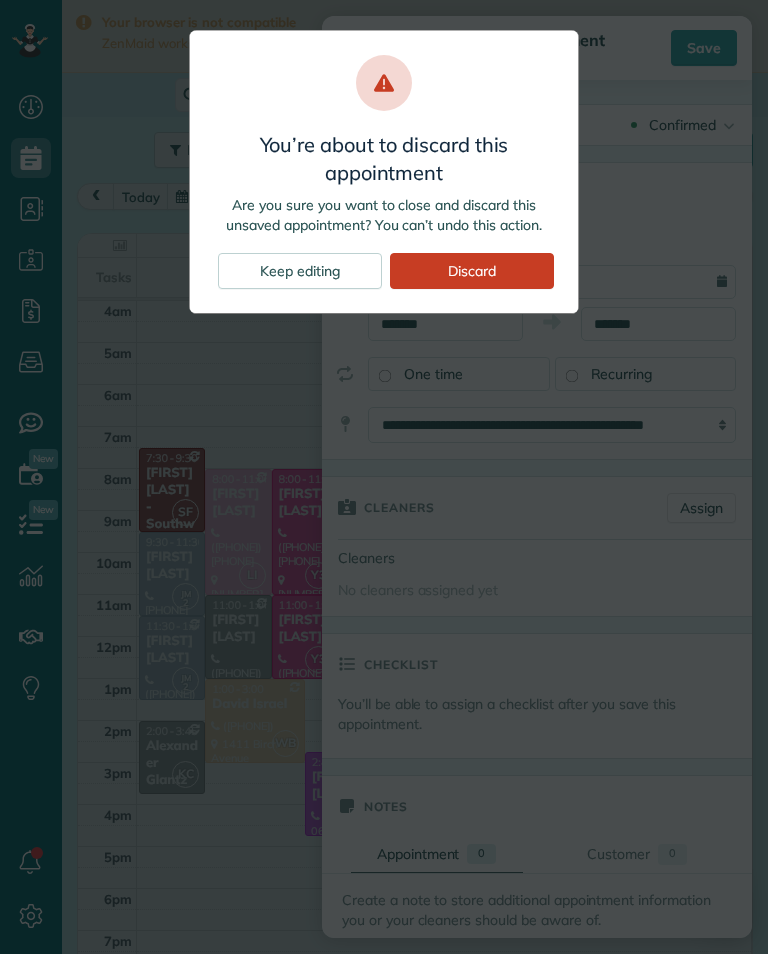click on "Discard" at bounding box center (472, 271) 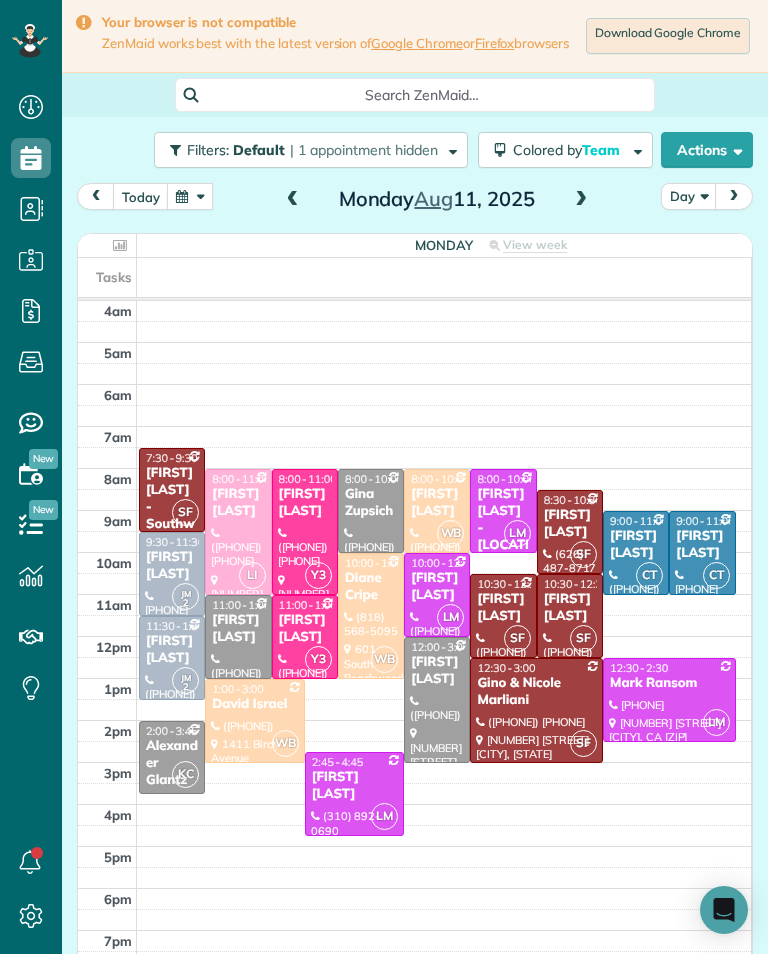 click at bounding box center (190, 196) 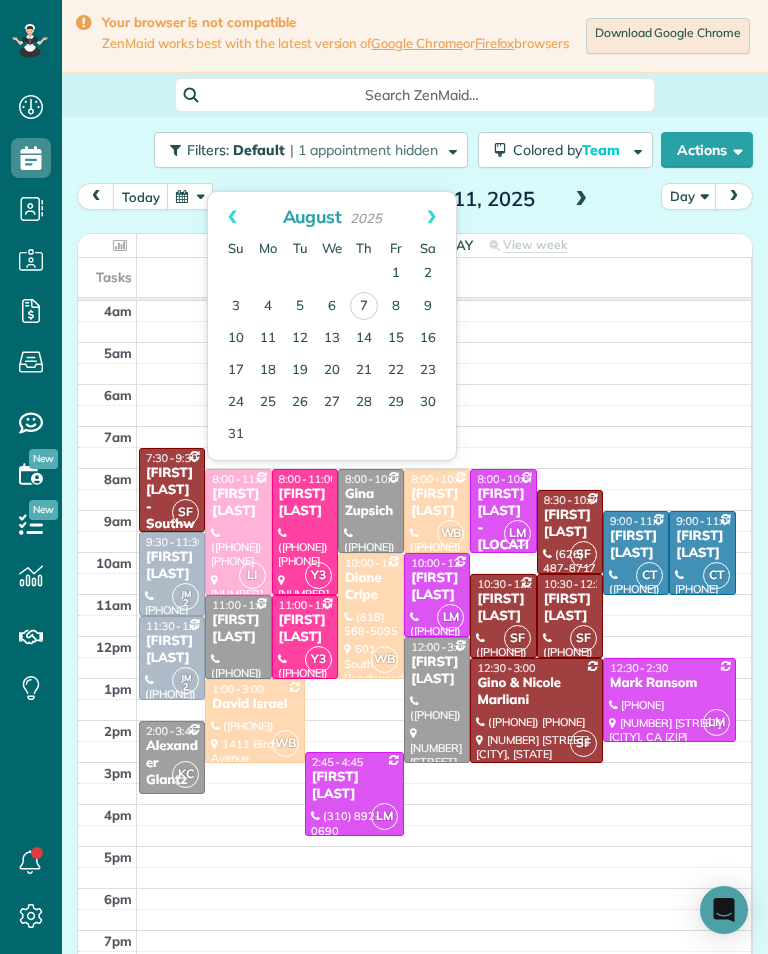 click on "9" at bounding box center [428, 307] 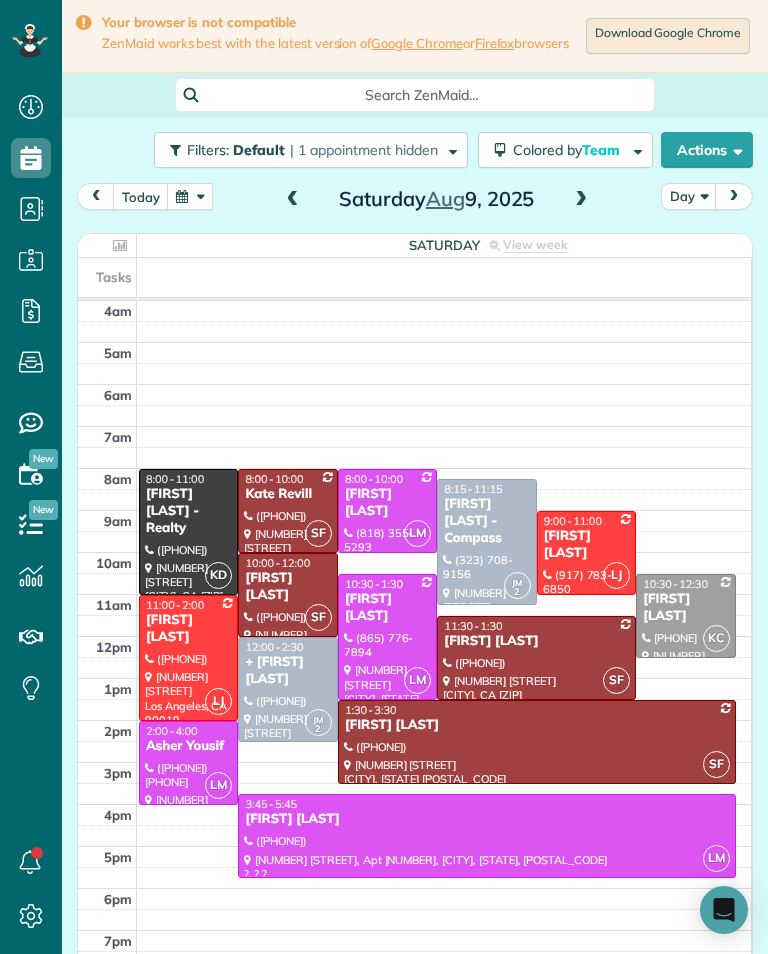 scroll, scrollTop: 985, scrollLeft: 62, axis: both 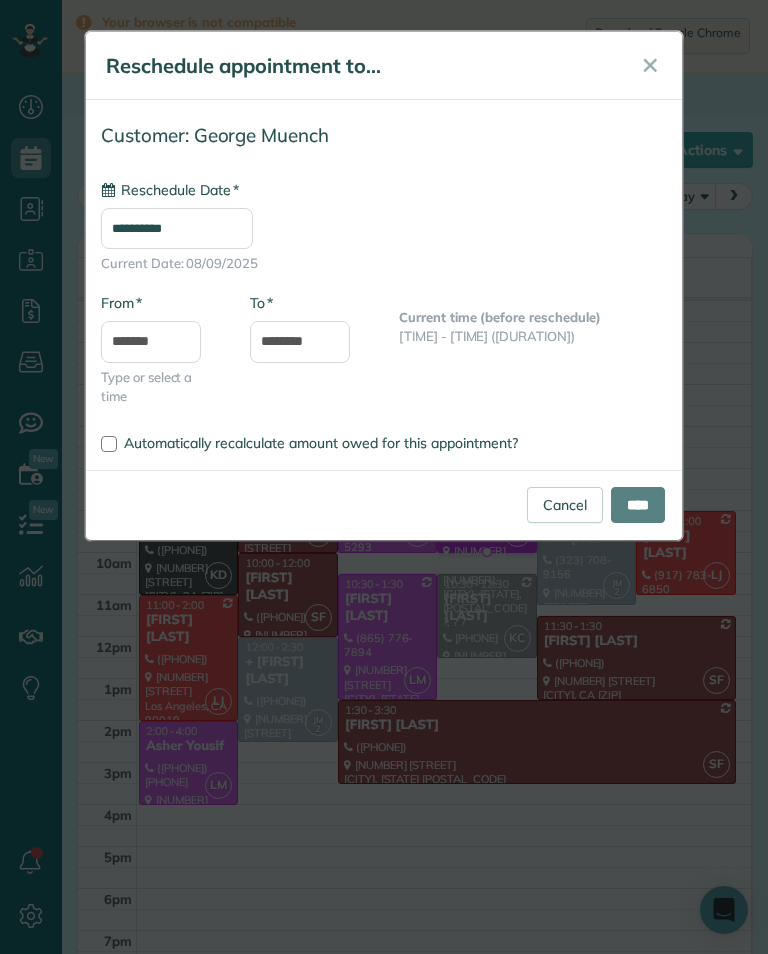 type on "**********" 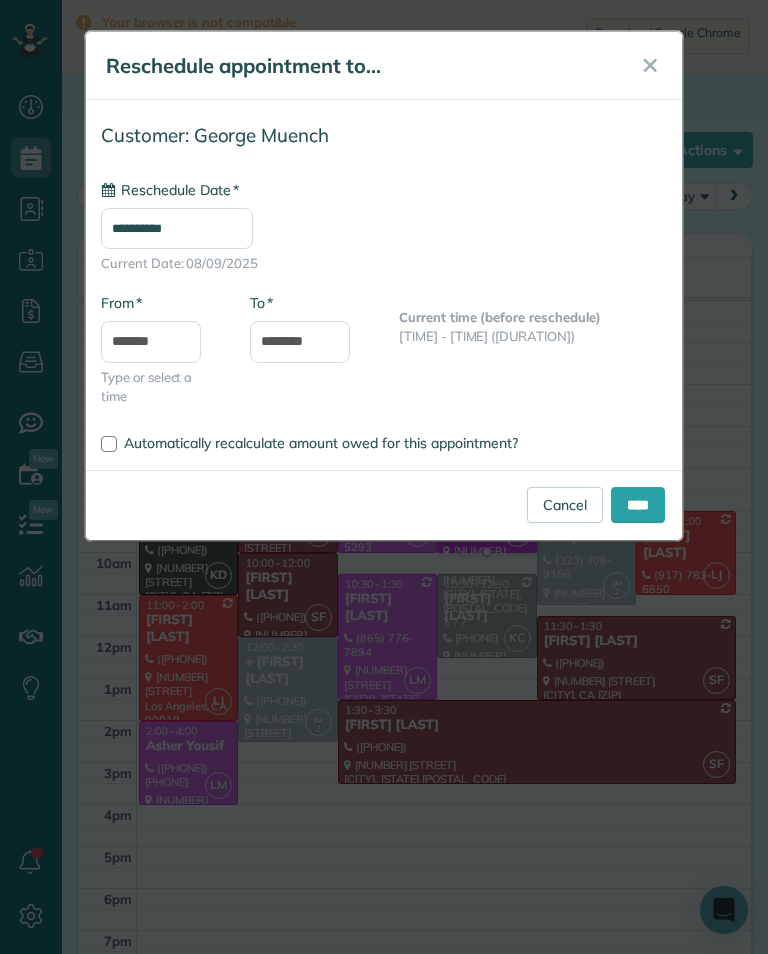 click on "****" at bounding box center (638, 505) 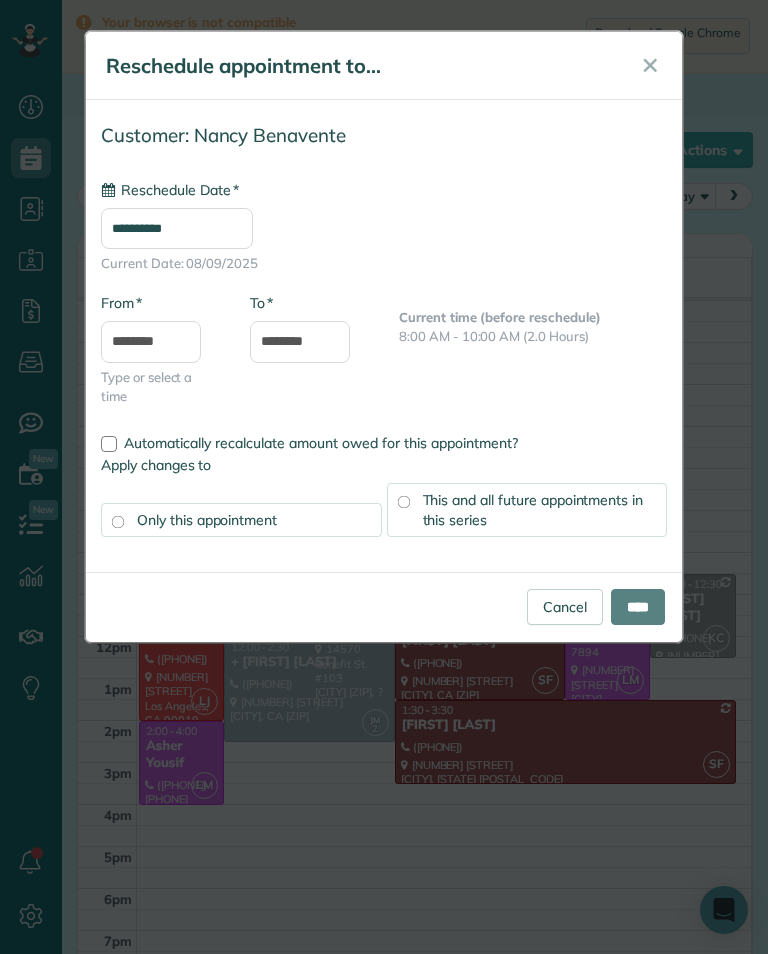 type on "**********" 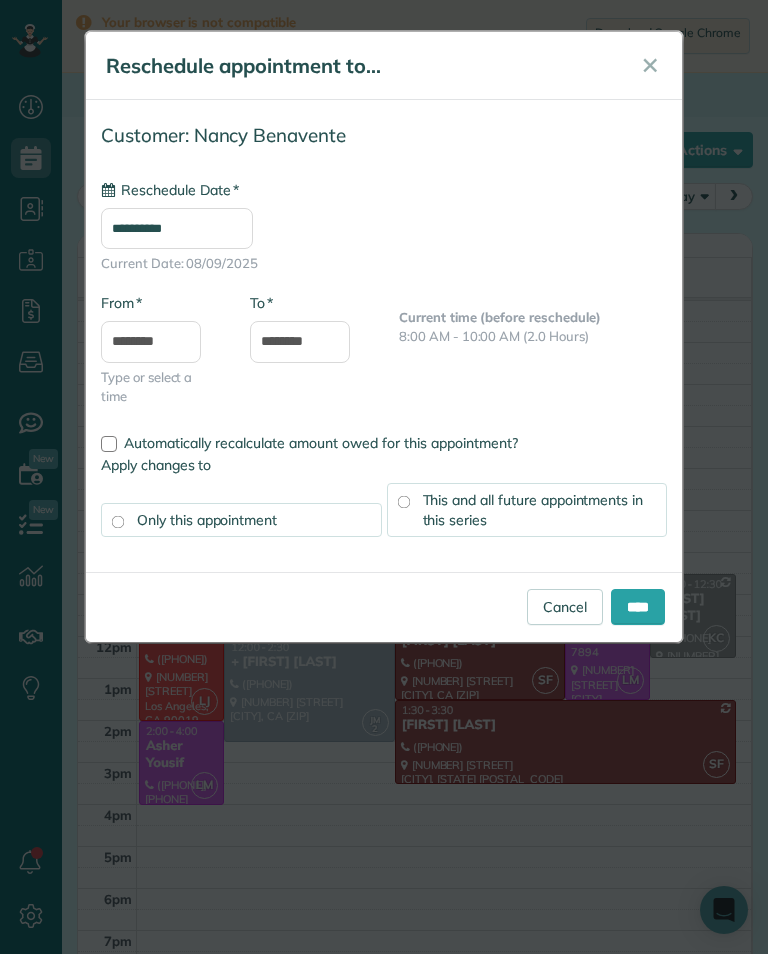 click on "****" at bounding box center (638, 607) 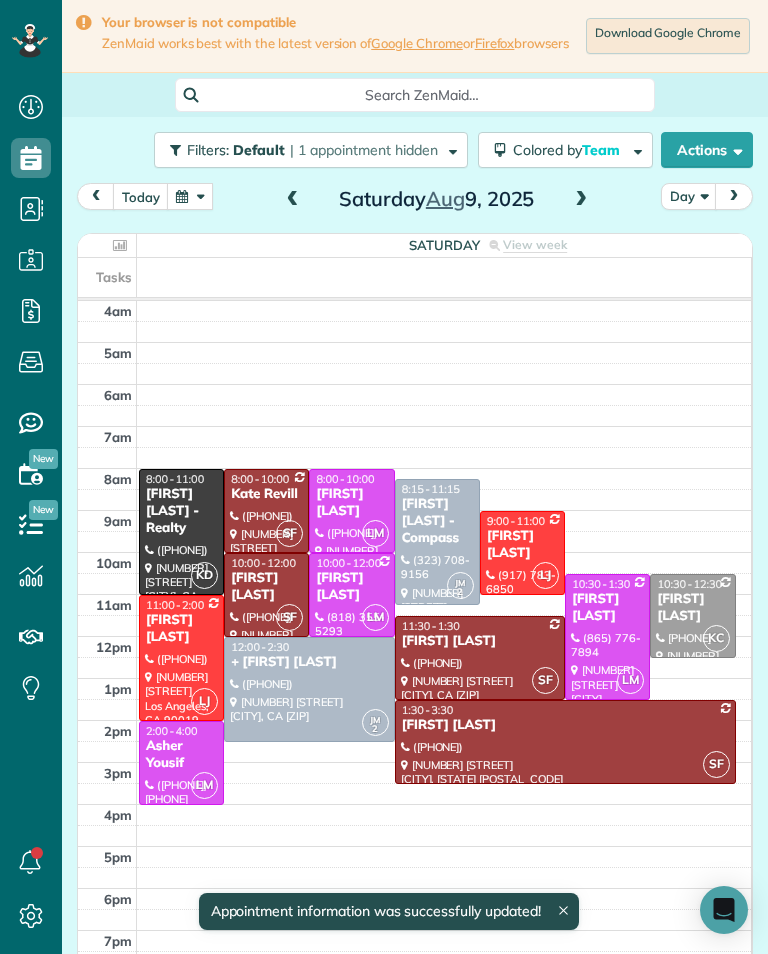 click at bounding box center (190, 196) 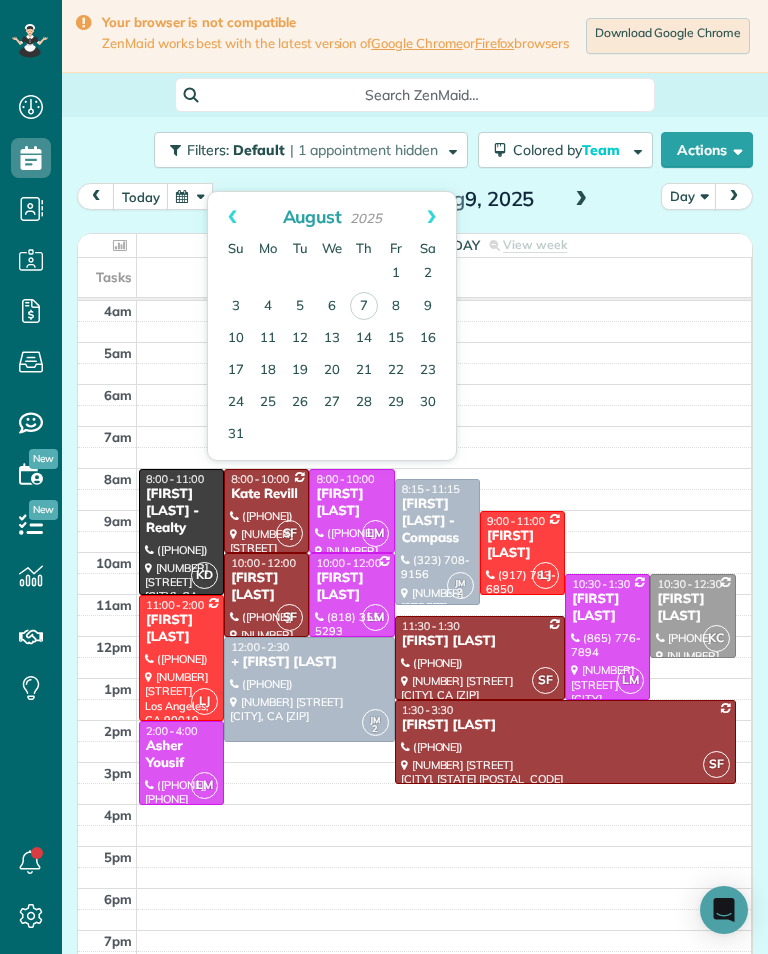 click on "Prev" at bounding box center [232, 217] 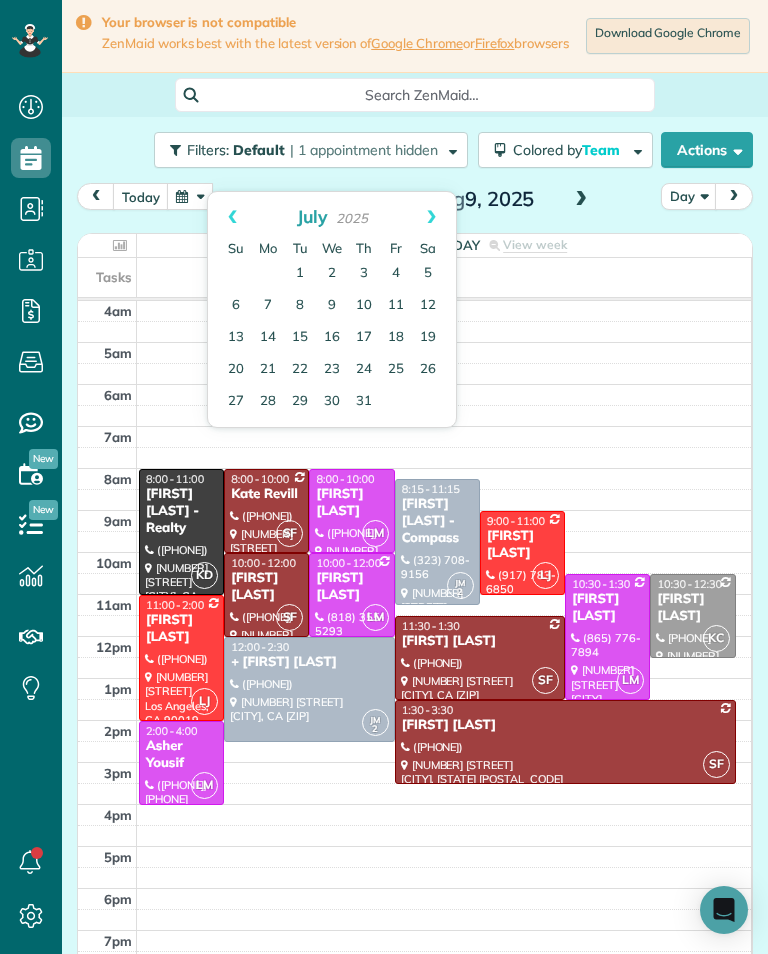 click on "25" at bounding box center [396, 370] 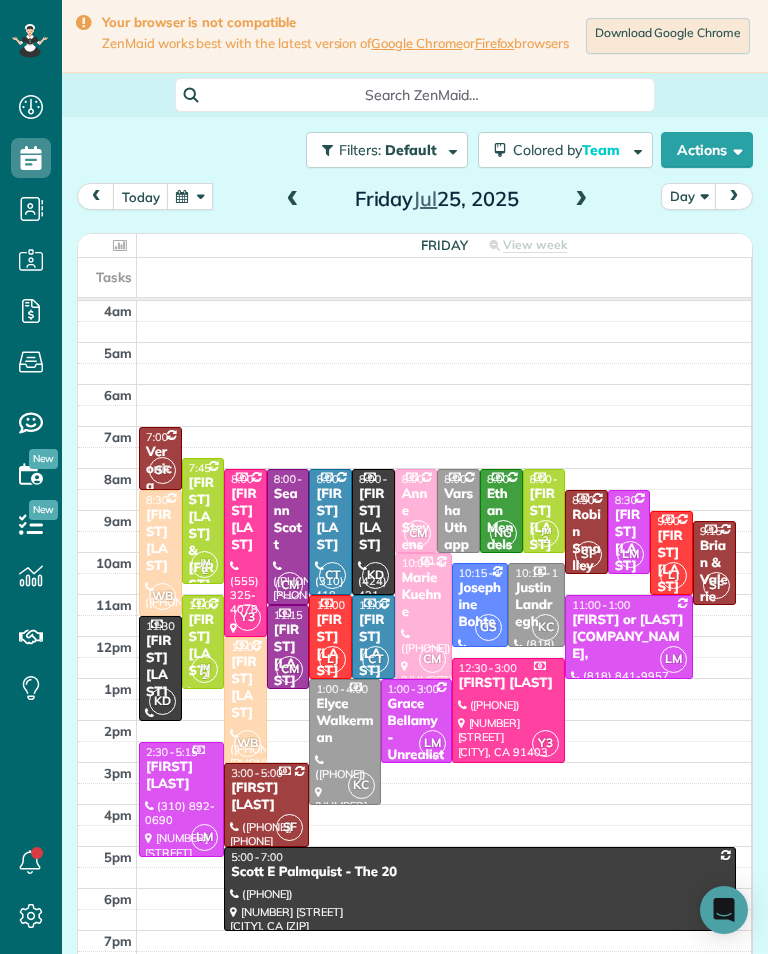 click on "[FIRST] [LAST]" at bounding box center [330, 646] 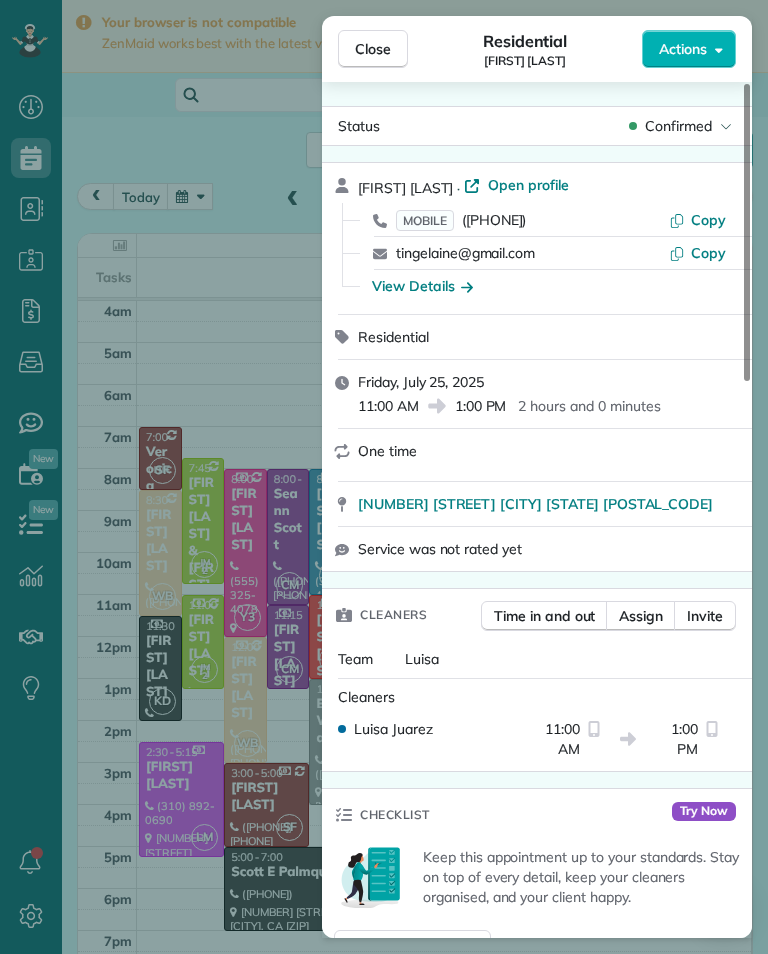 click on "([PHONE])" at bounding box center (494, 220) 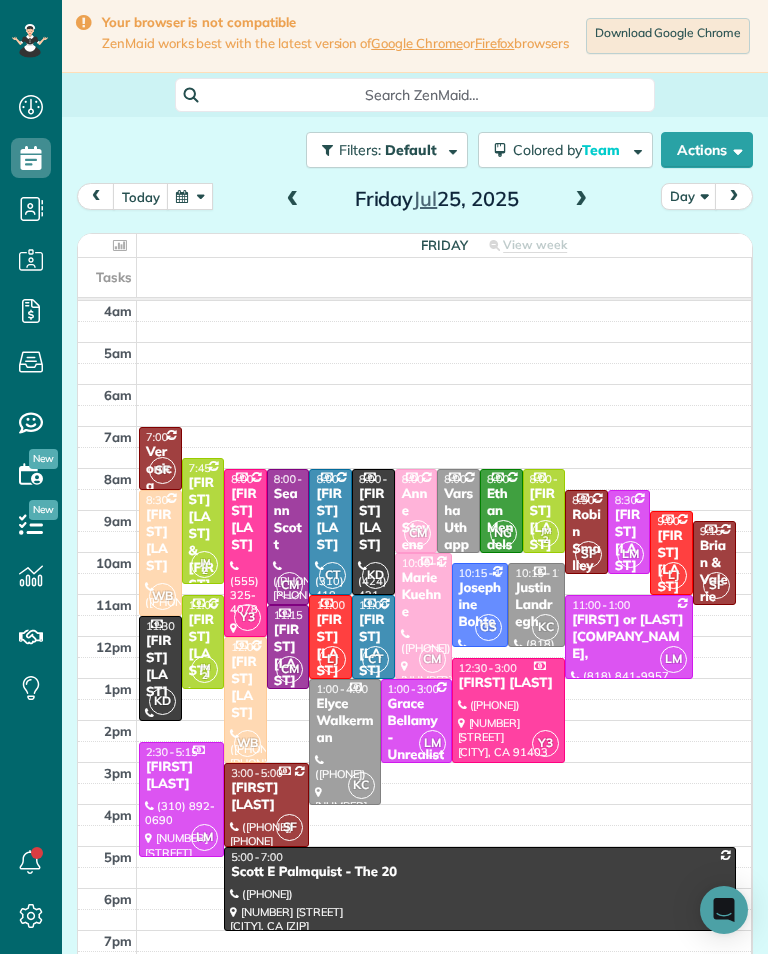 click at bounding box center [190, 196] 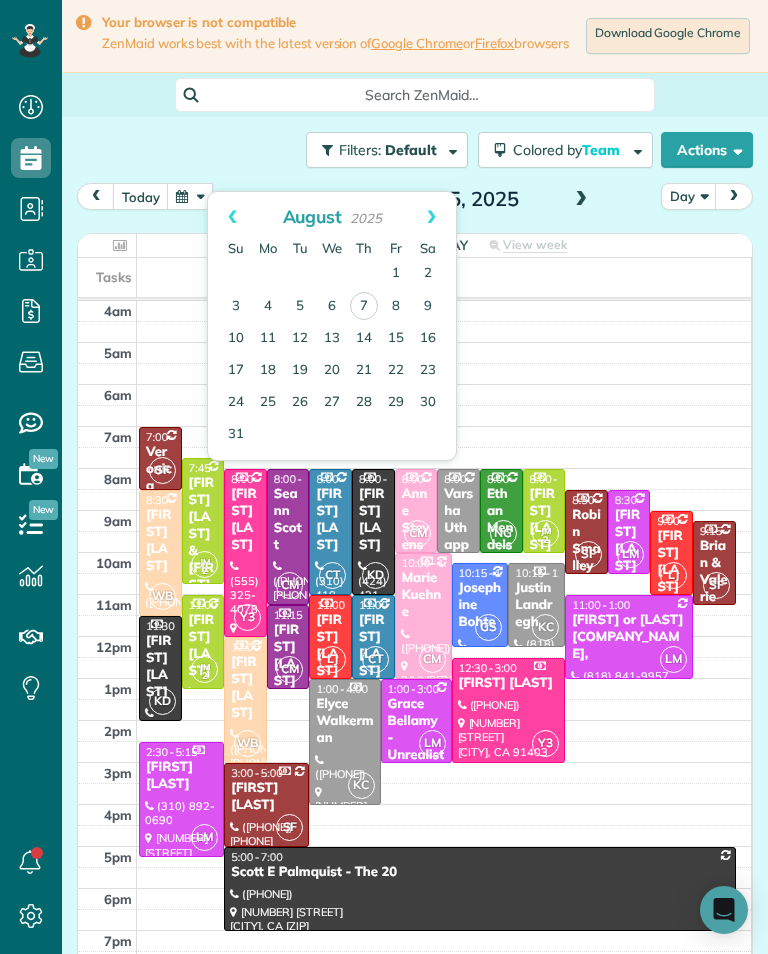 click on "Prev" at bounding box center (232, 217) 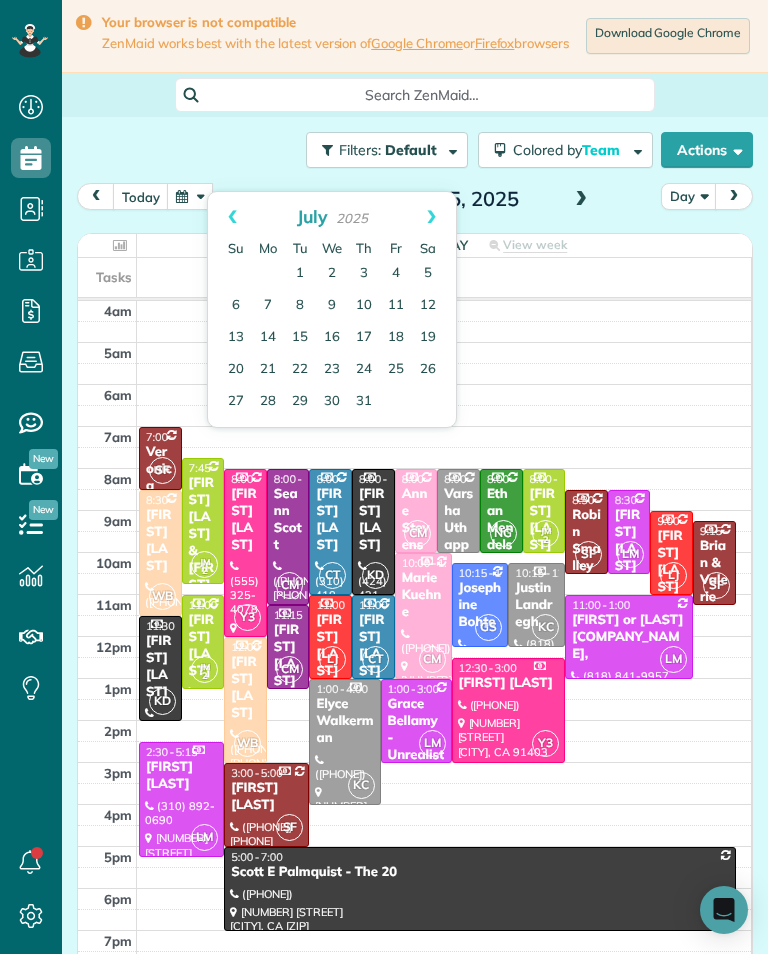 click on "11" at bounding box center (396, 306) 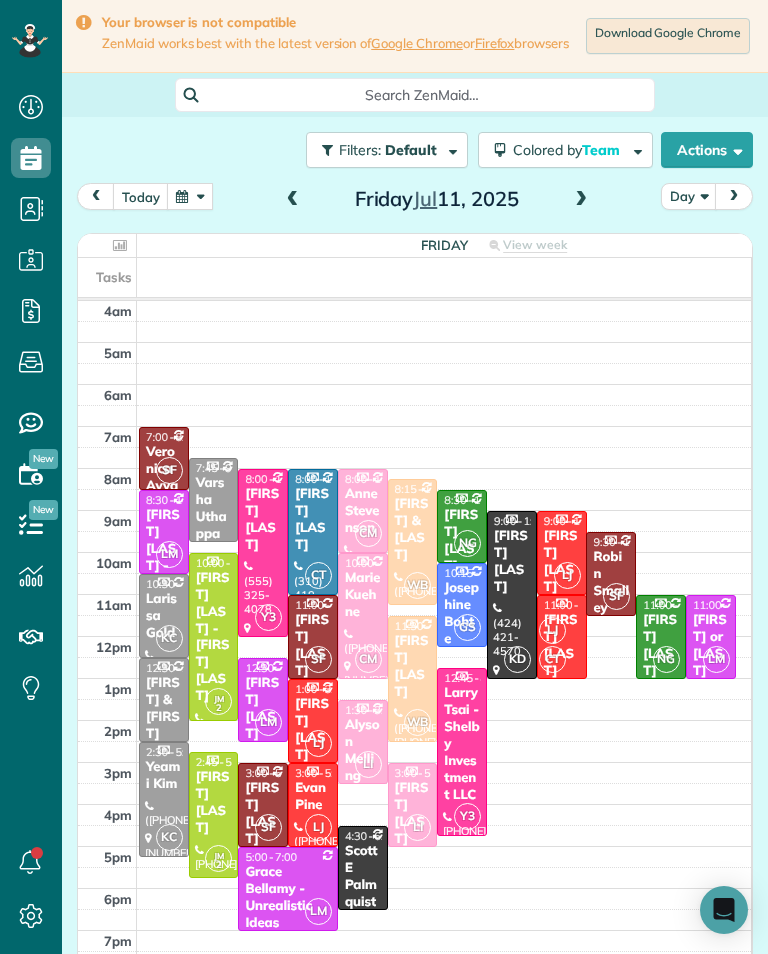 click on "LJ CT" at bounding box center (560, 645) 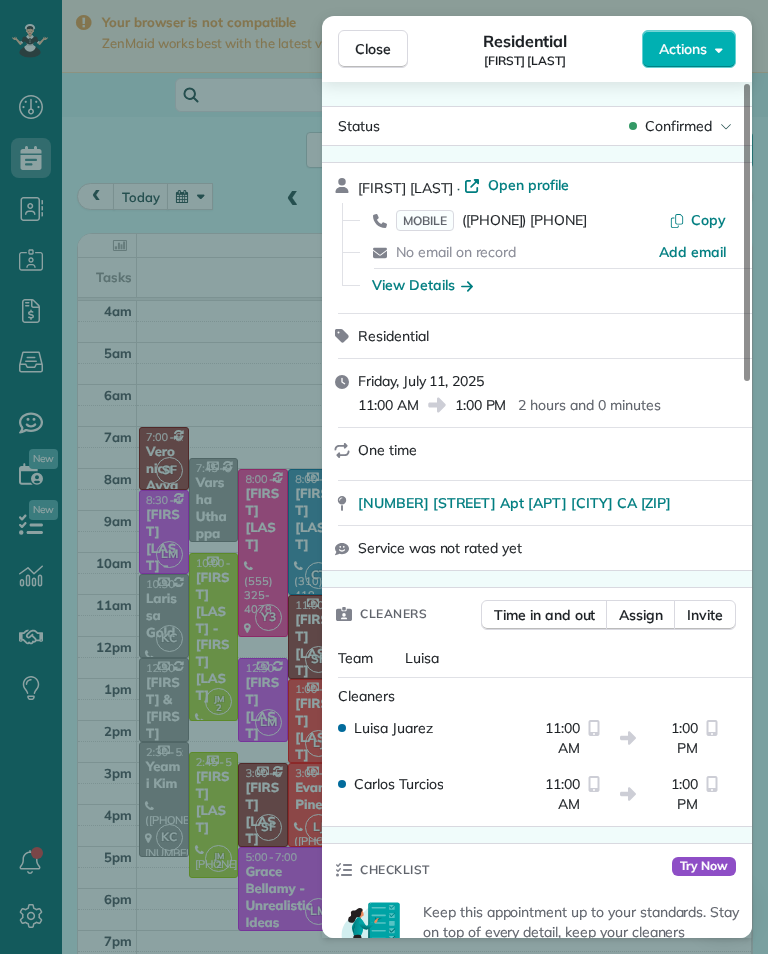 click on "([PHONE]) [PHONE]" at bounding box center (524, 220) 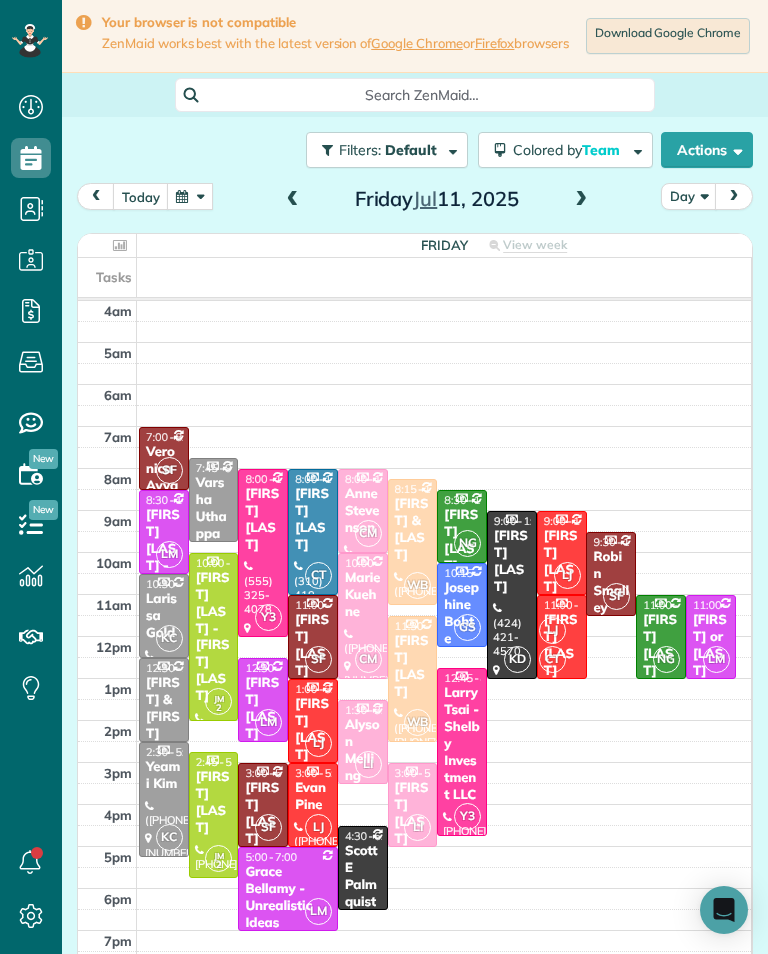 click on "Evan Pine" at bounding box center [313, 797] 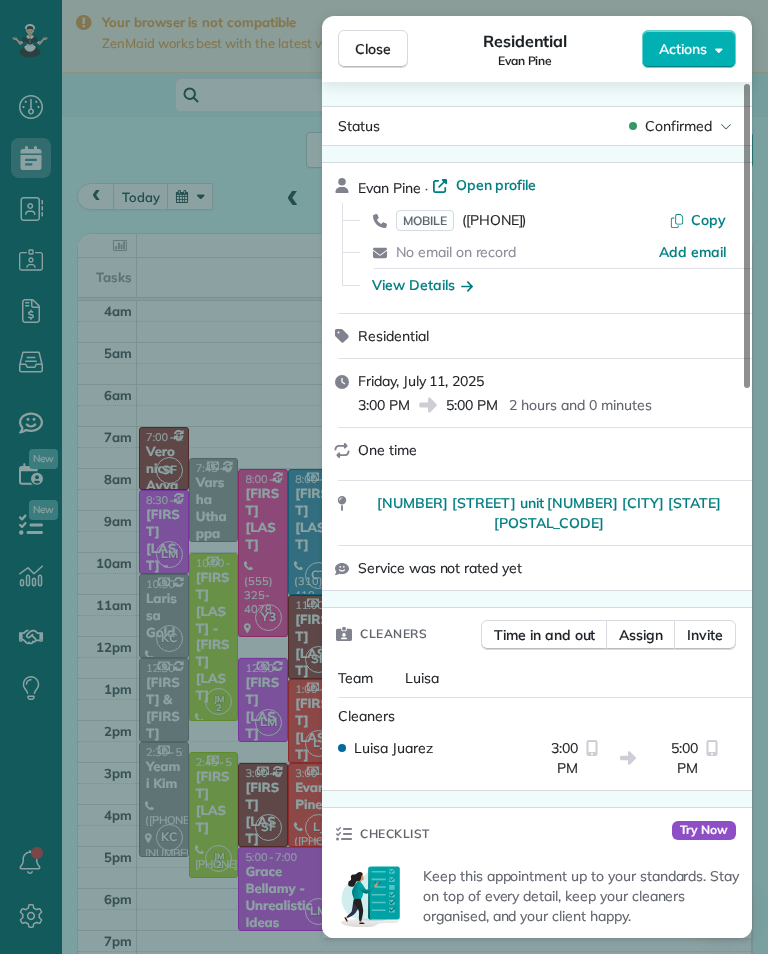 click on "([PHONE])" at bounding box center (494, 220) 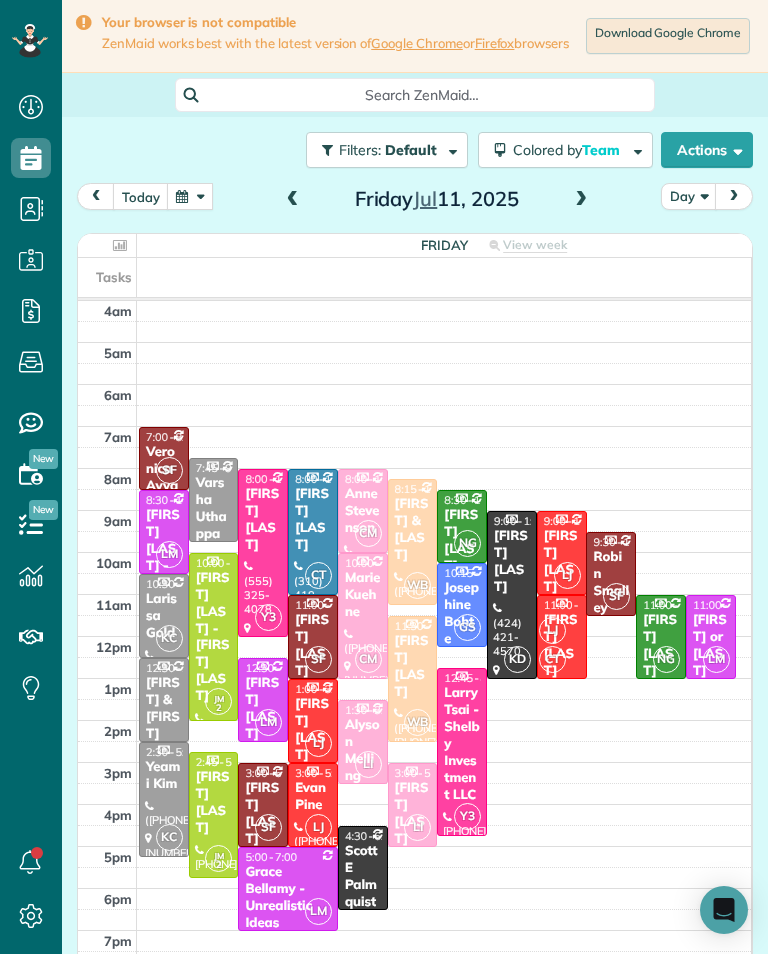 click on "Larry Tsai - Shelby Investment LLC" at bounding box center (462, 744) 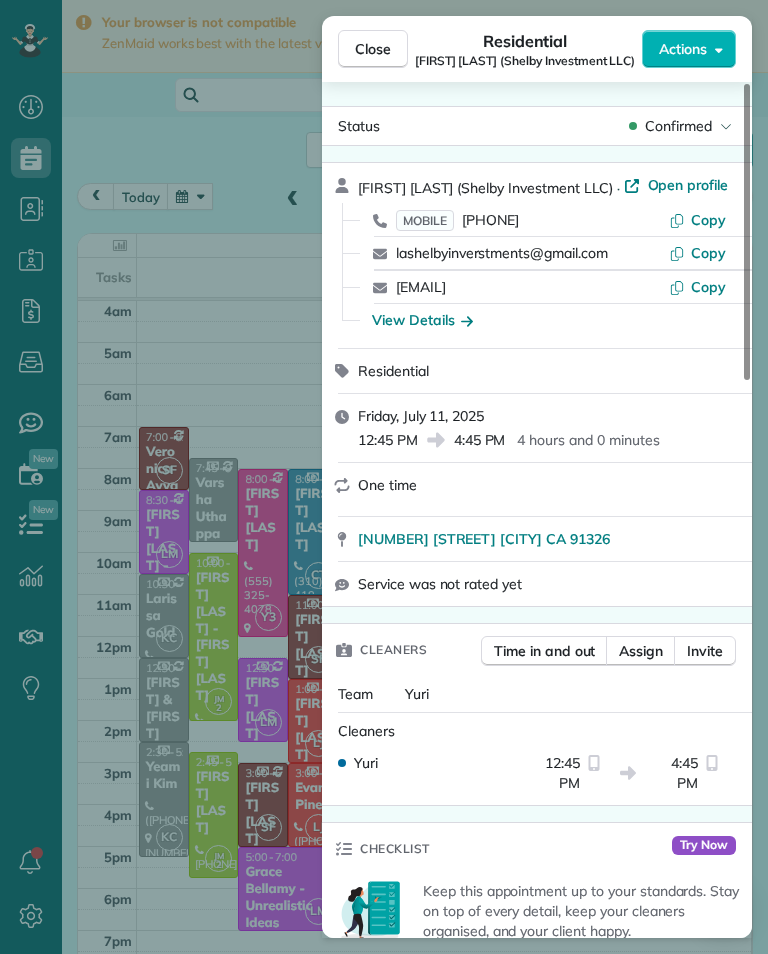 click on "[PHONE]" at bounding box center [490, 220] 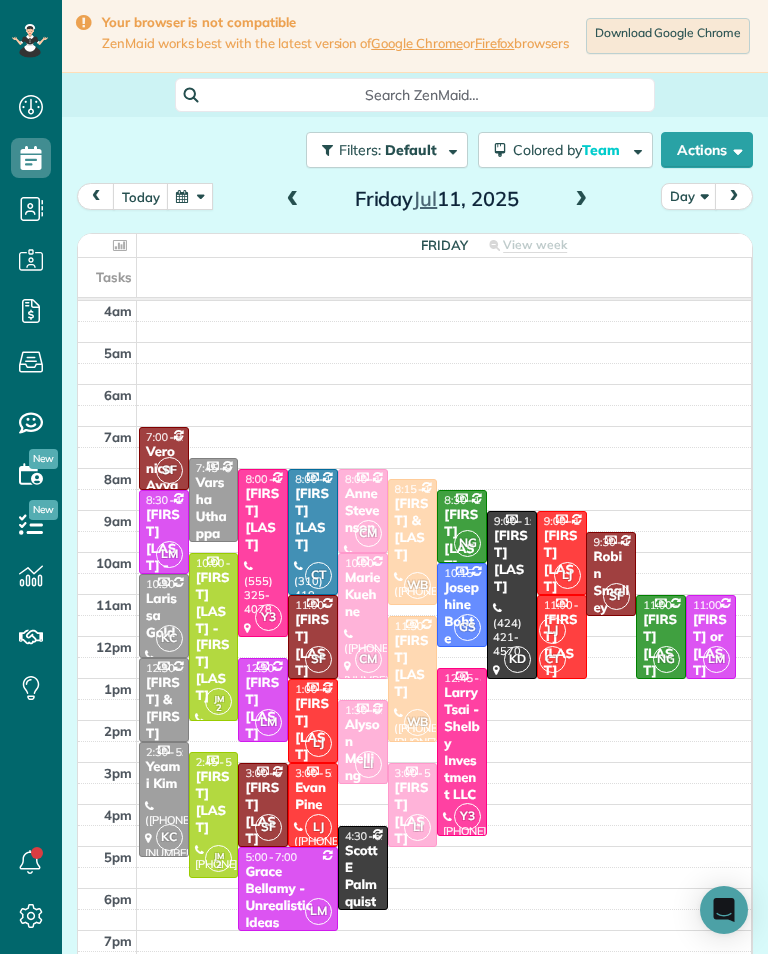 click at bounding box center (190, 196) 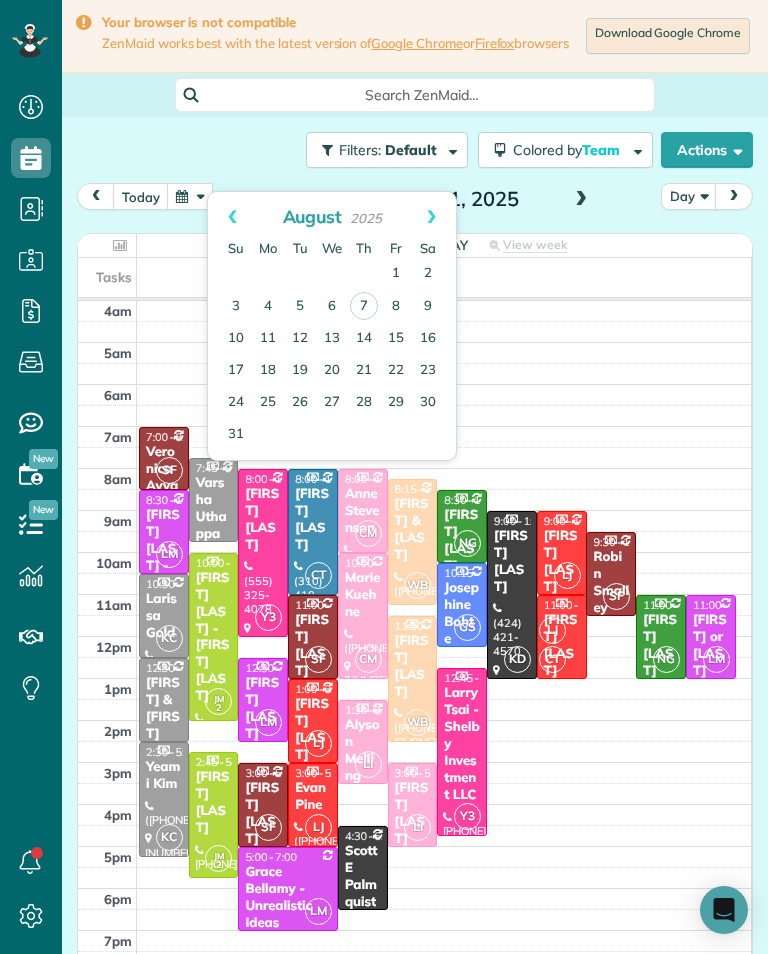 click on "Prev" at bounding box center [232, 217] 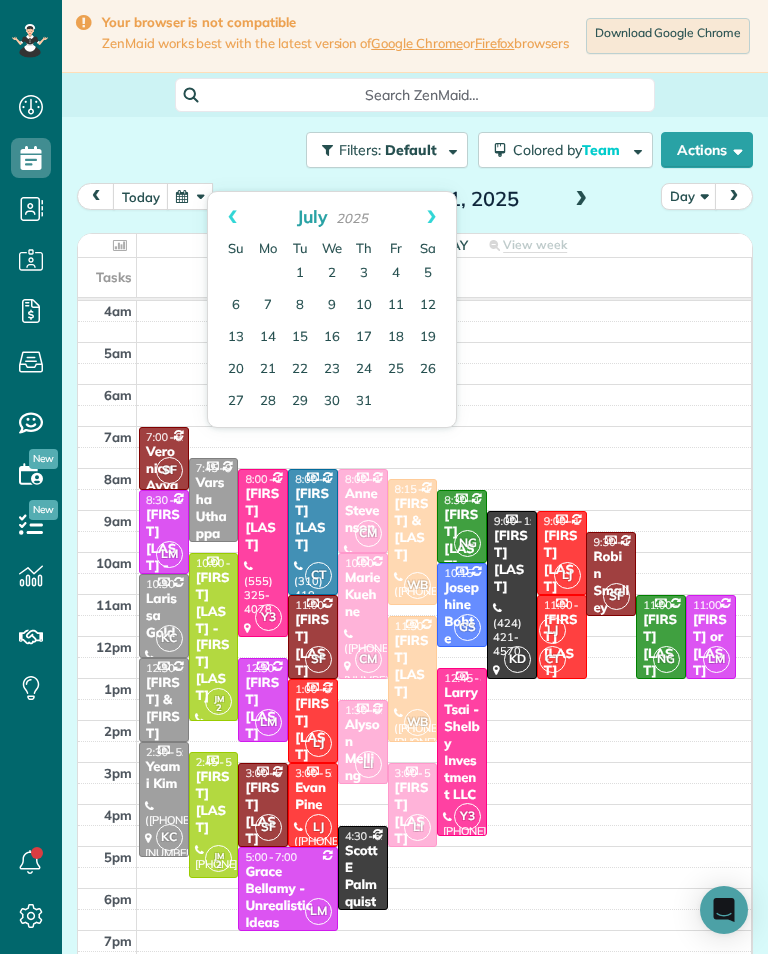 click on "4" at bounding box center [396, 274] 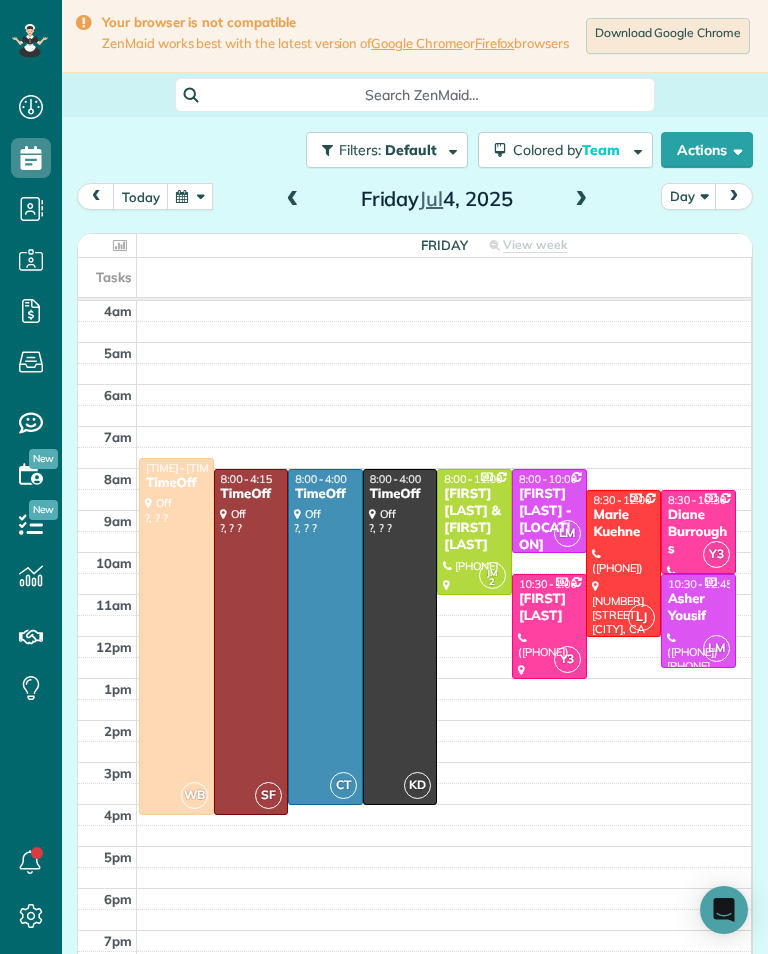 click at bounding box center [190, 196] 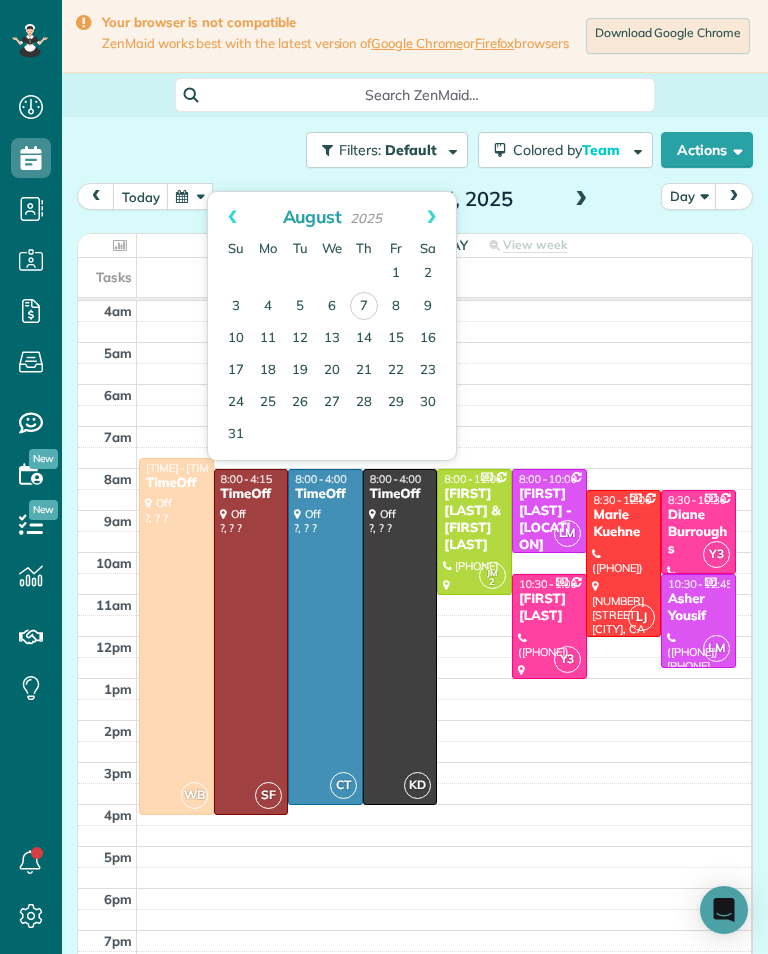 click on "8" at bounding box center [396, 307] 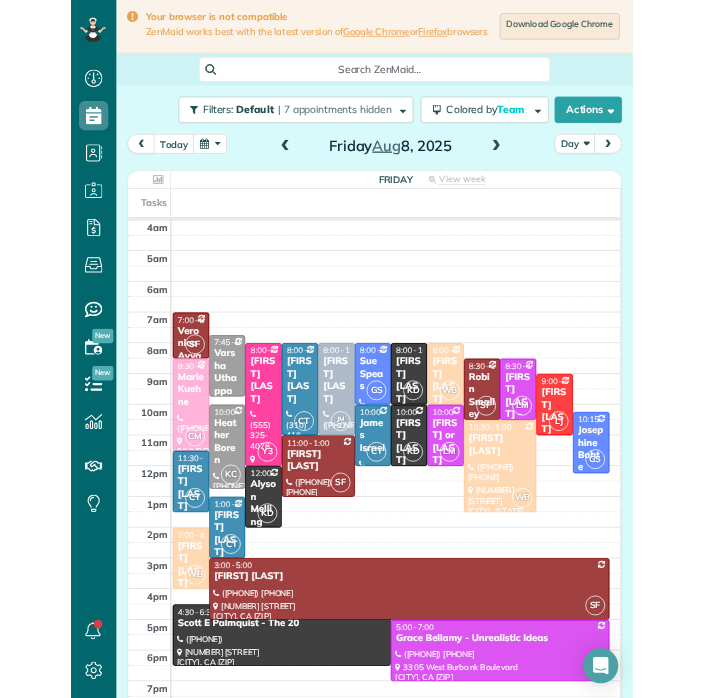 scroll, scrollTop: 31, scrollLeft: 0, axis: vertical 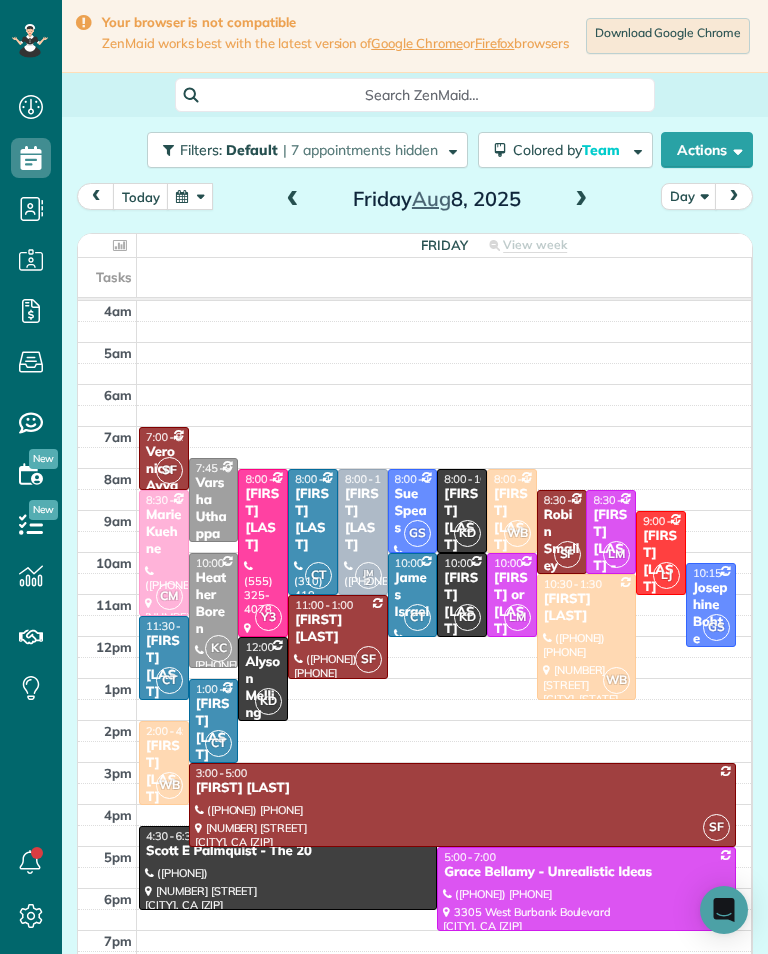 click at bounding box center [581, 200] 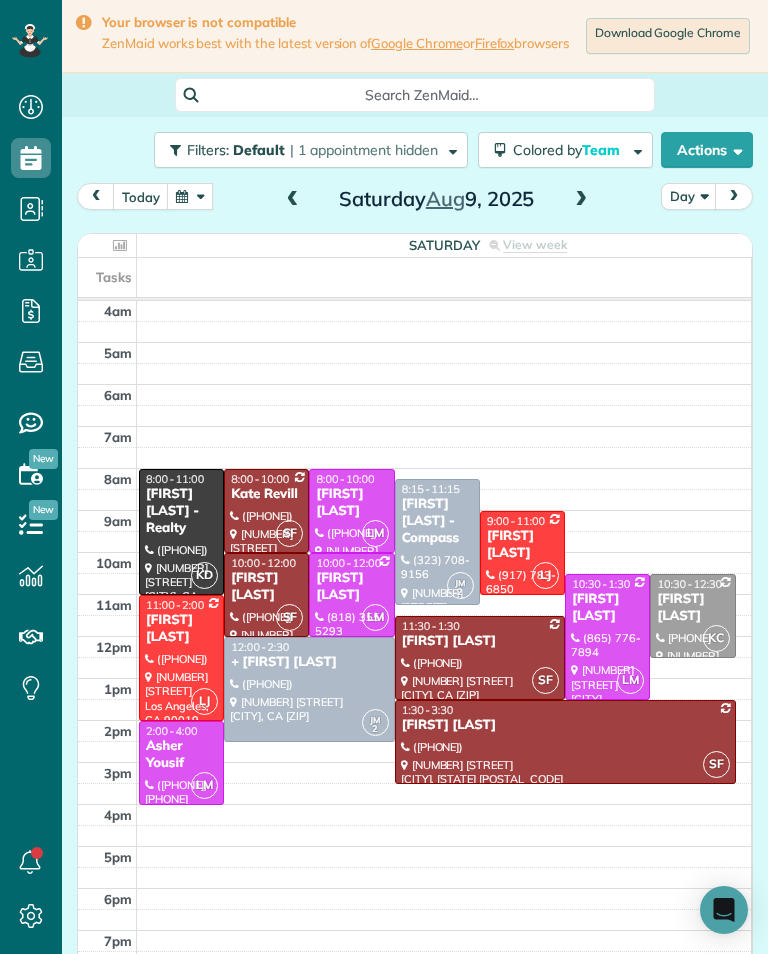 scroll, scrollTop: 985, scrollLeft: 62, axis: both 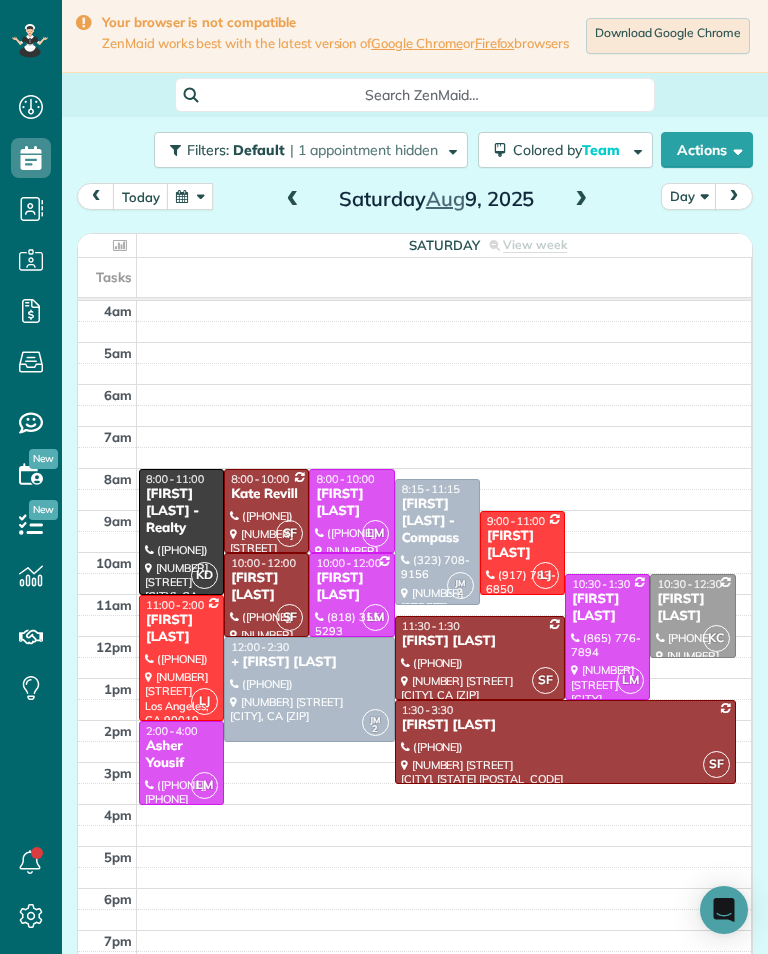 click at bounding box center (293, 200) 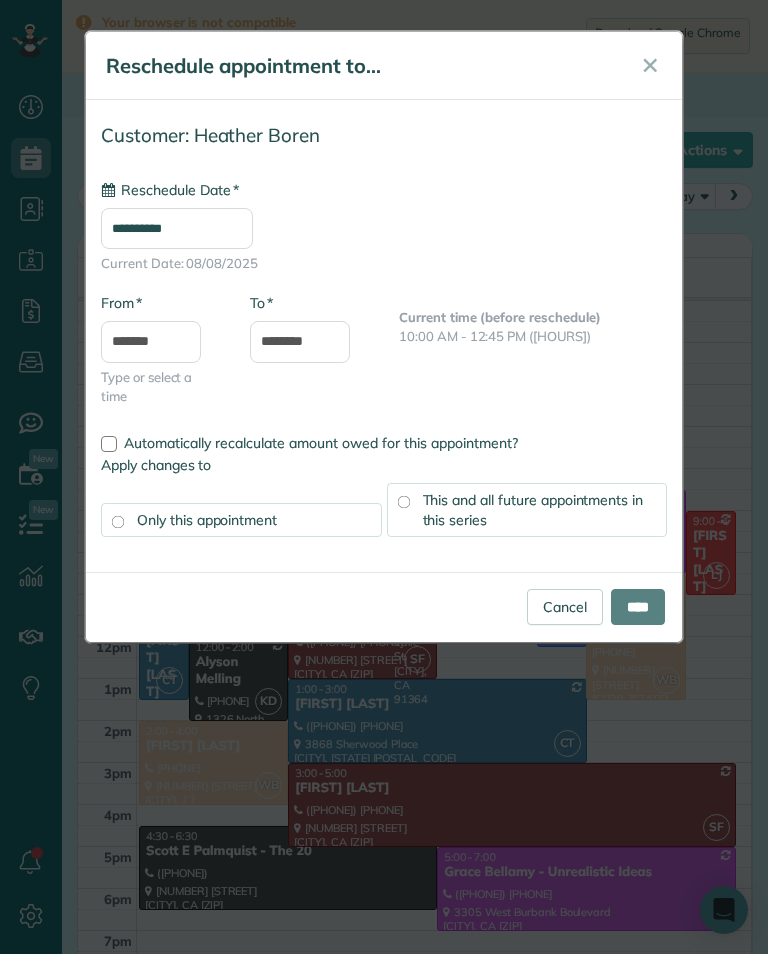 type on "**********" 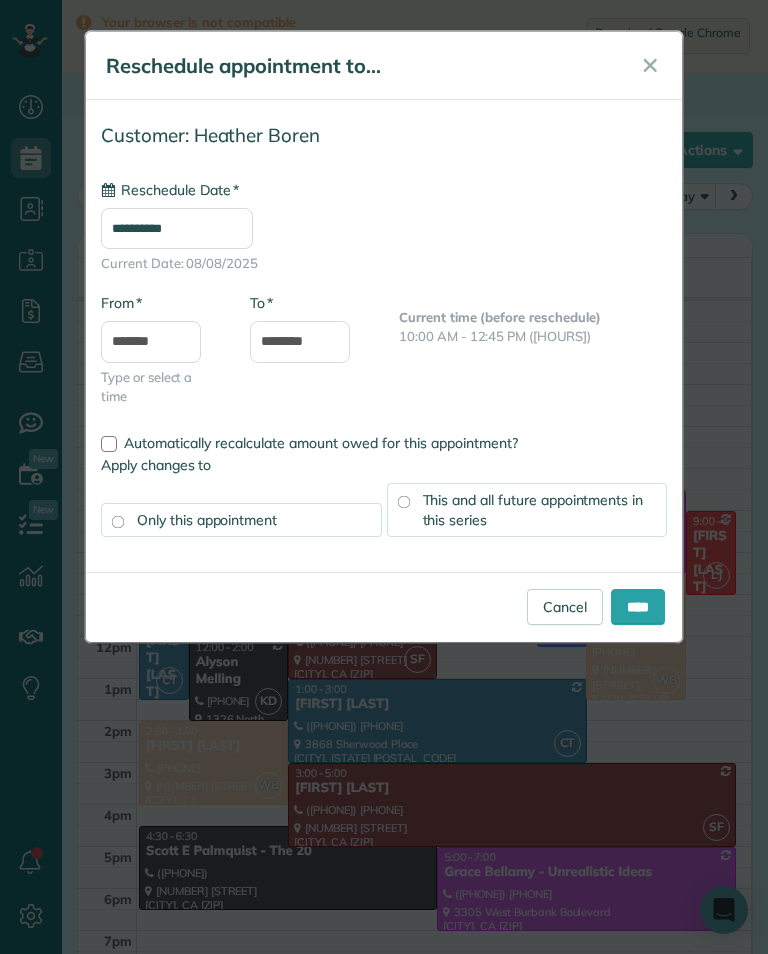 click on "****" at bounding box center (638, 607) 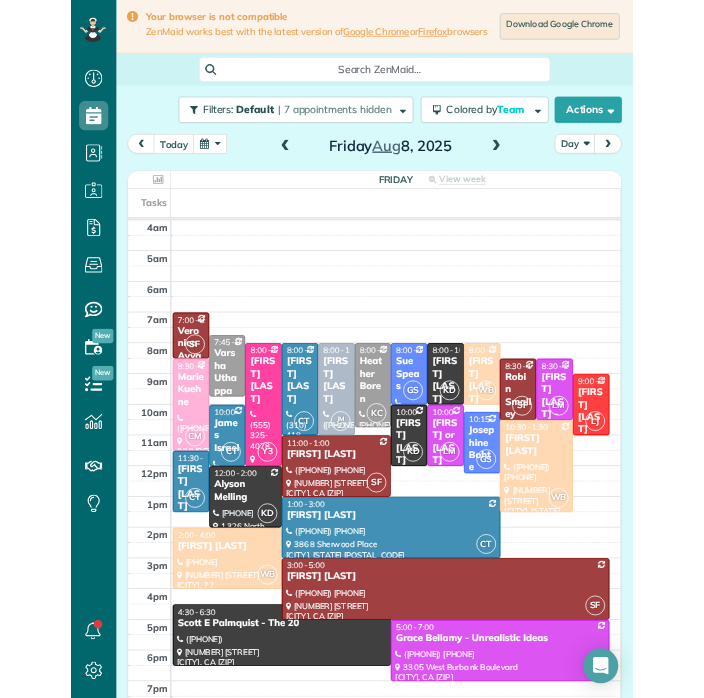 scroll, scrollTop: 31, scrollLeft: 0, axis: vertical 